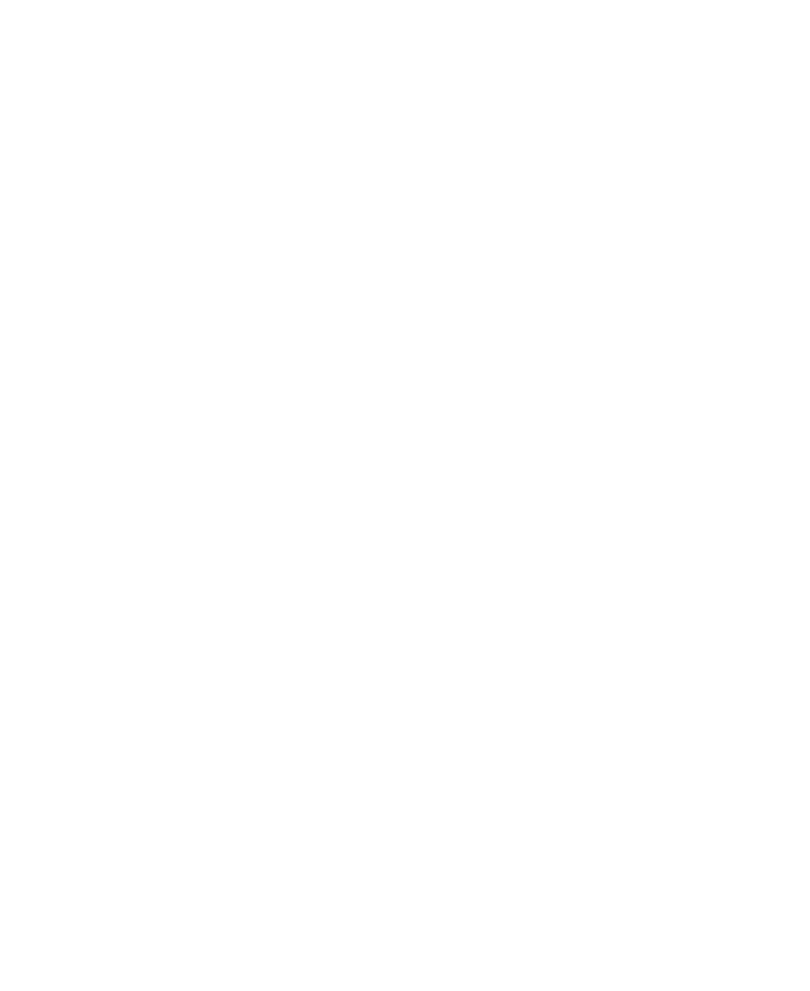 scroll, scrollTop: 0, scrollLeft: 0, axis: both 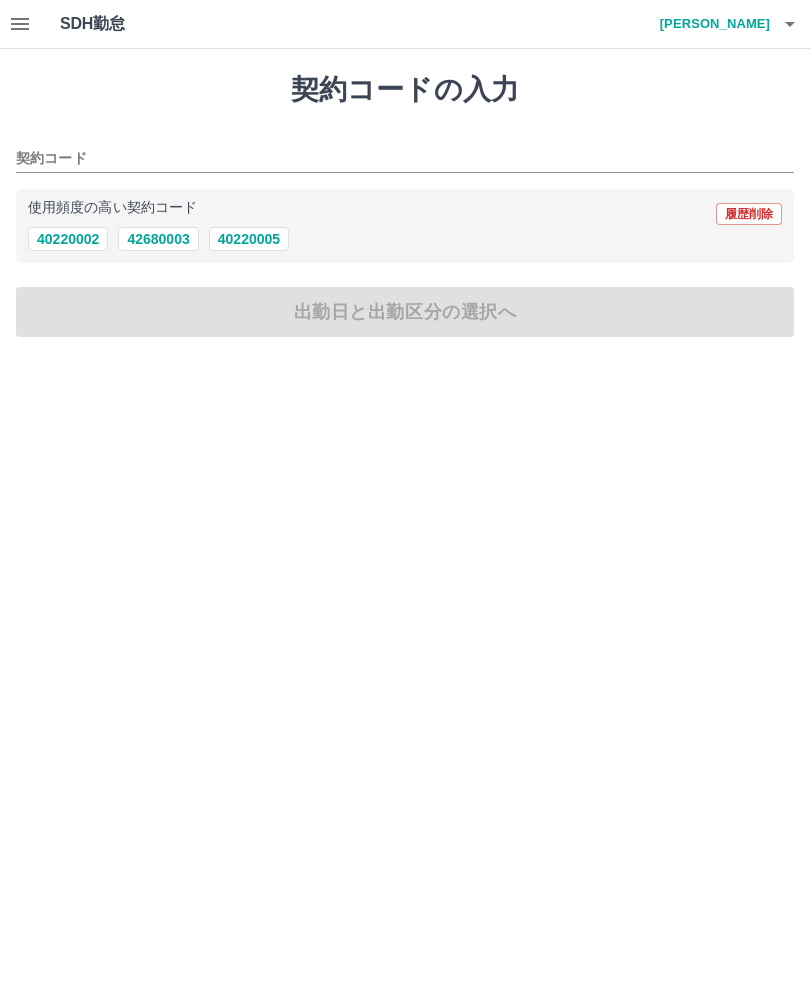 click on "40220002" at bounding box center (68, 239) 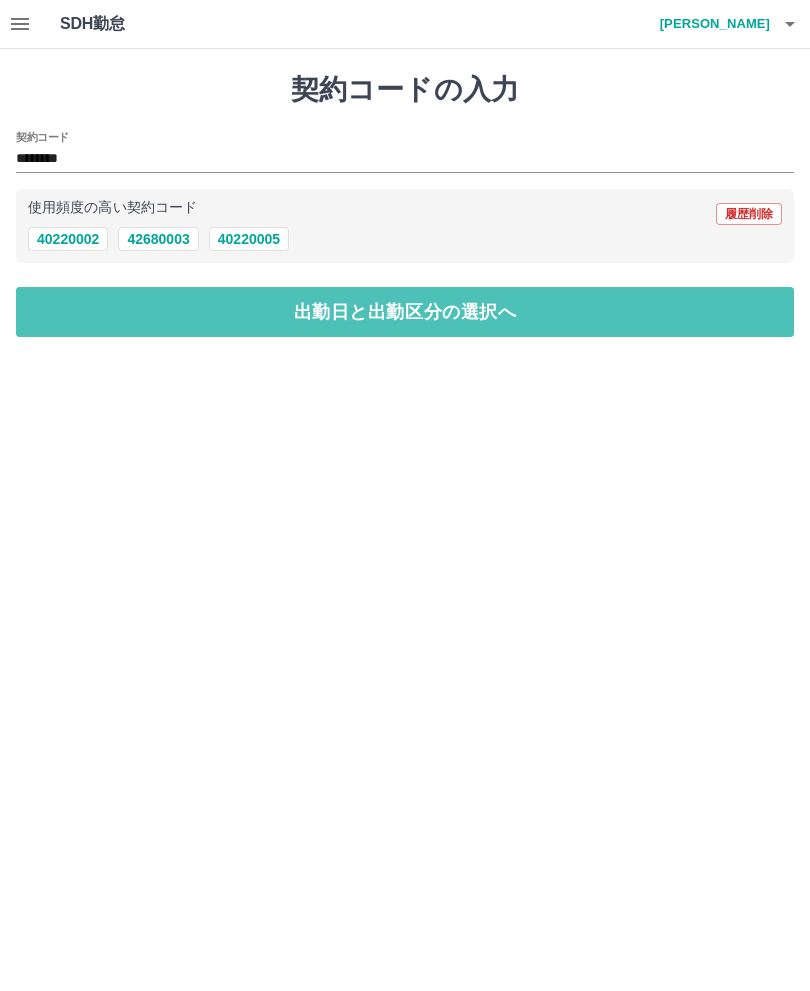 click on "出勤日と出勤区分の選択へ" at bounding box center [405, 312] 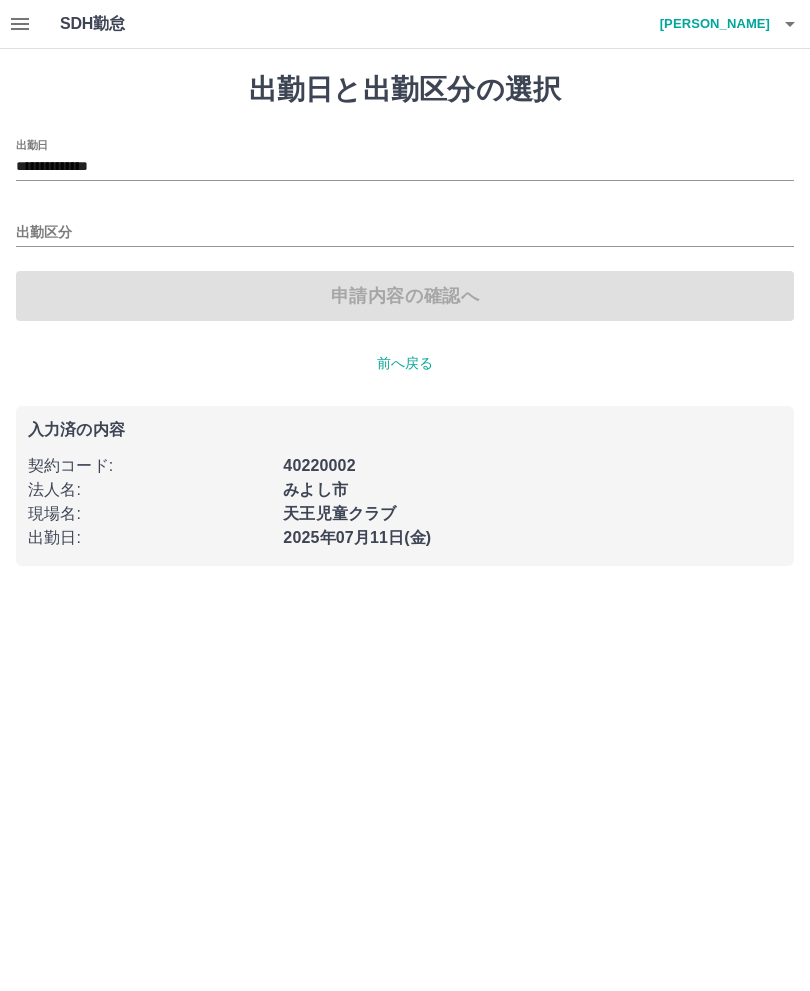 click on "出勤区分" at bounding box center [405, 233] 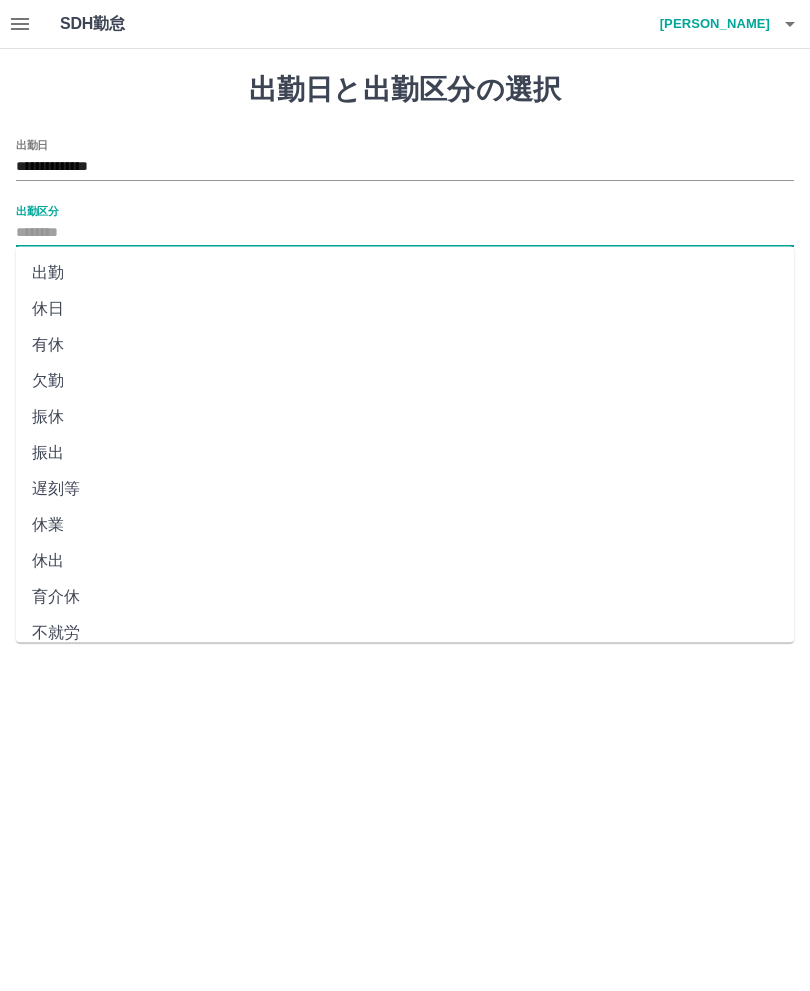 click on "出勤区分" at bounding box center [405, 233] 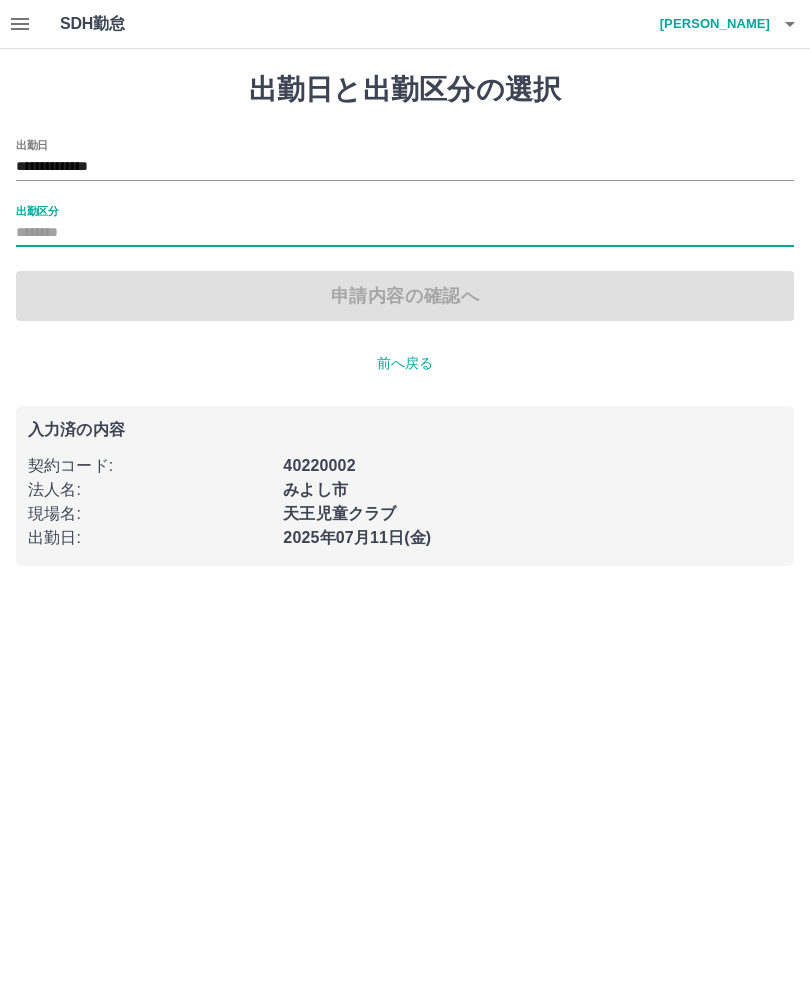 click on "出勤区分" at bounding box center [405, 233] 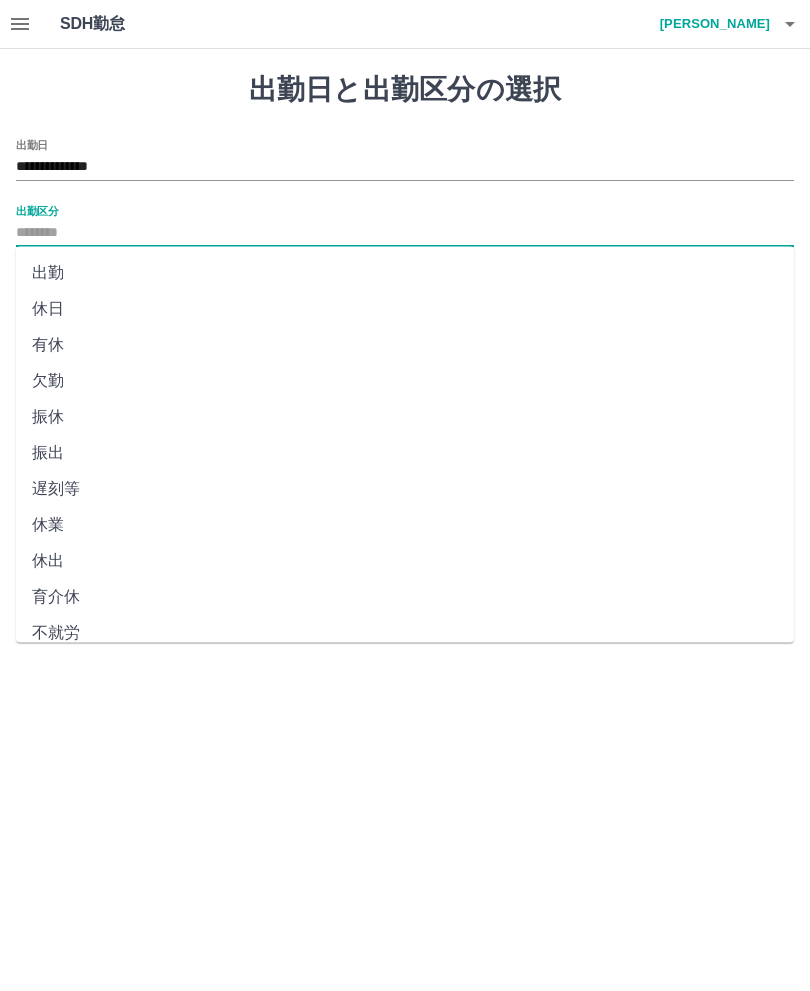 click on "出勤" at bounding box center (405, 273) 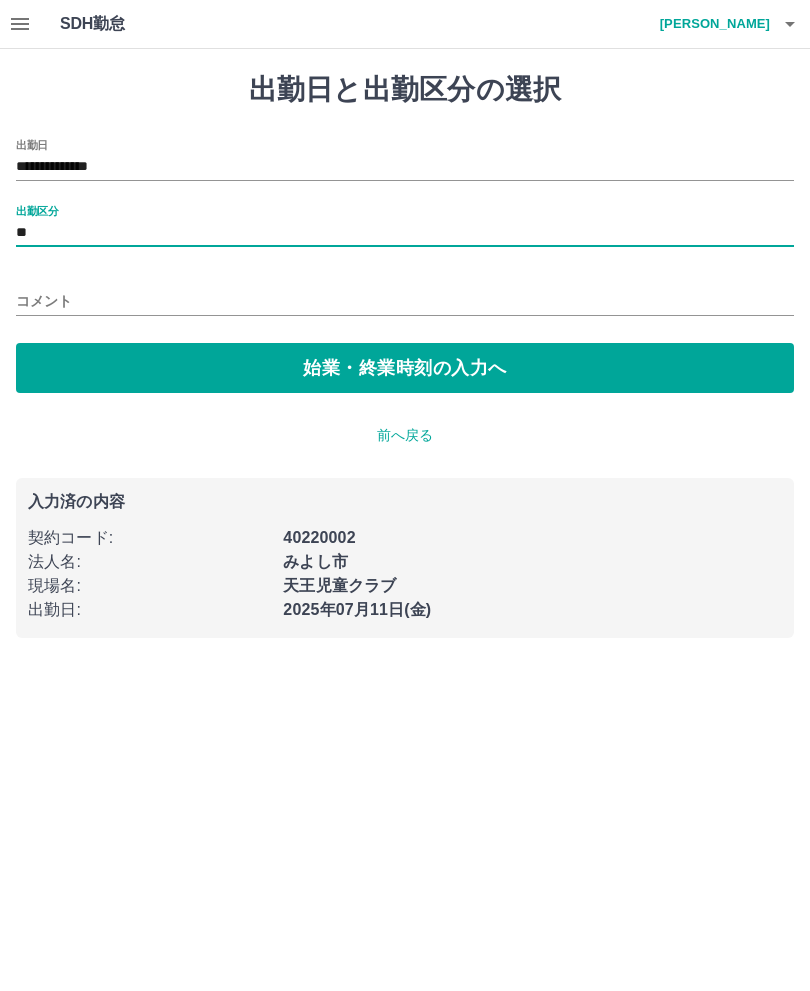 type on "**" 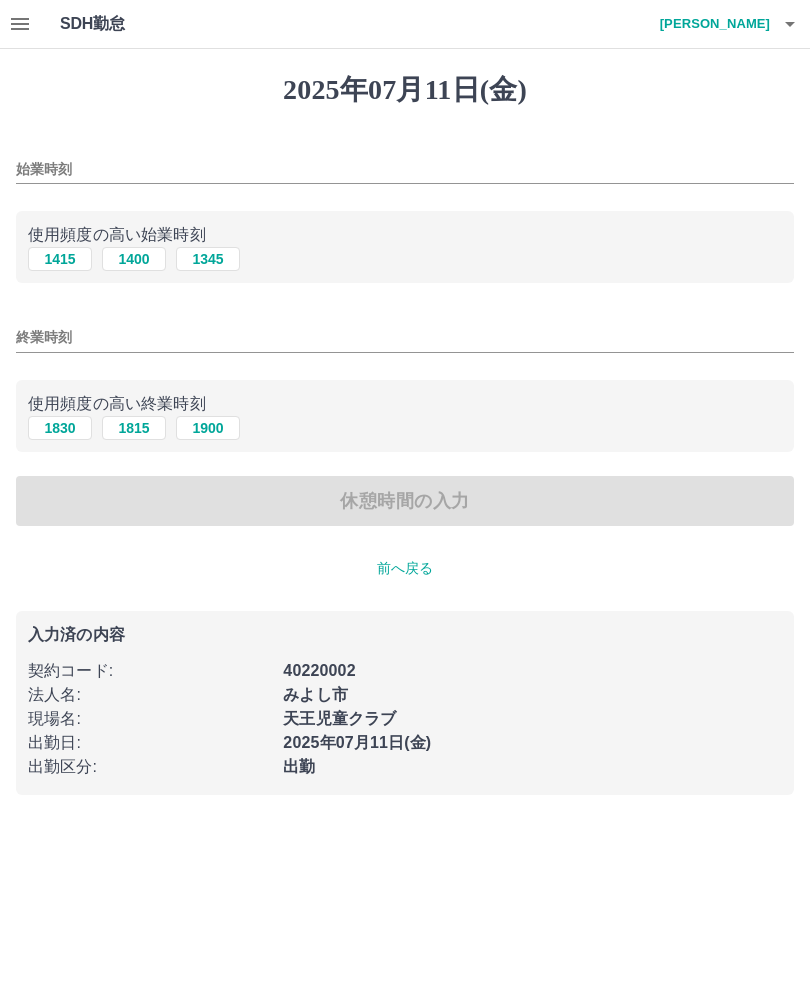 click on "始業時刻" at bounding box center (405, 169) 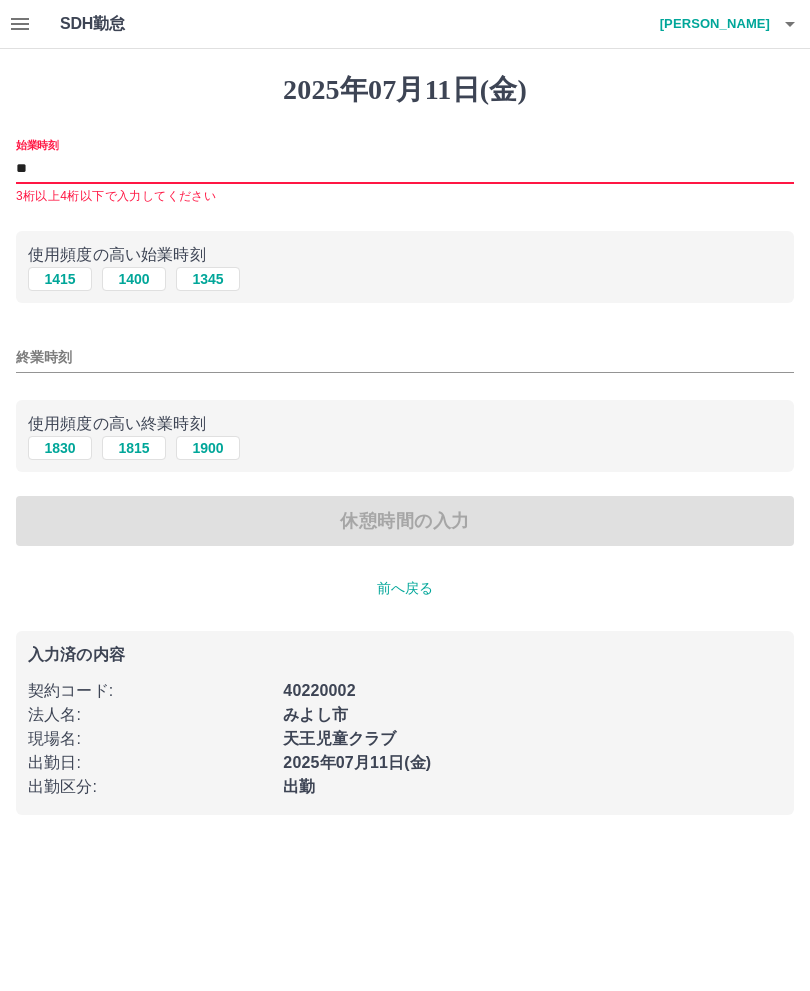 type on "*" 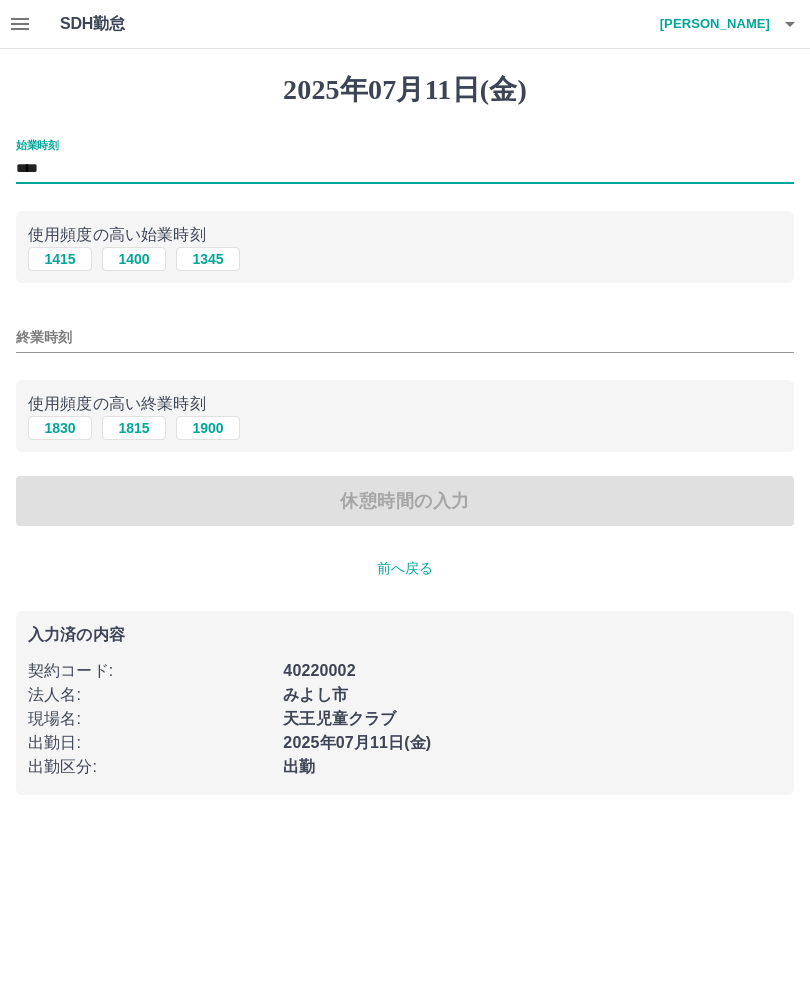 type on "****" 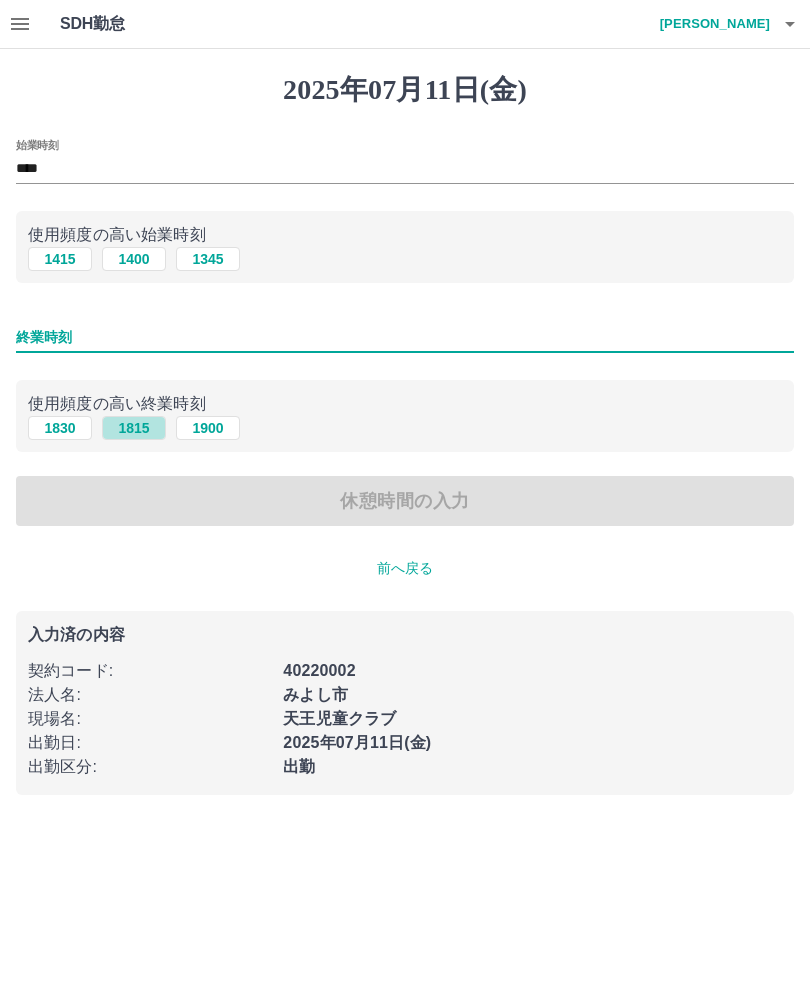 click on "1815" at bounding box center (134, 428) 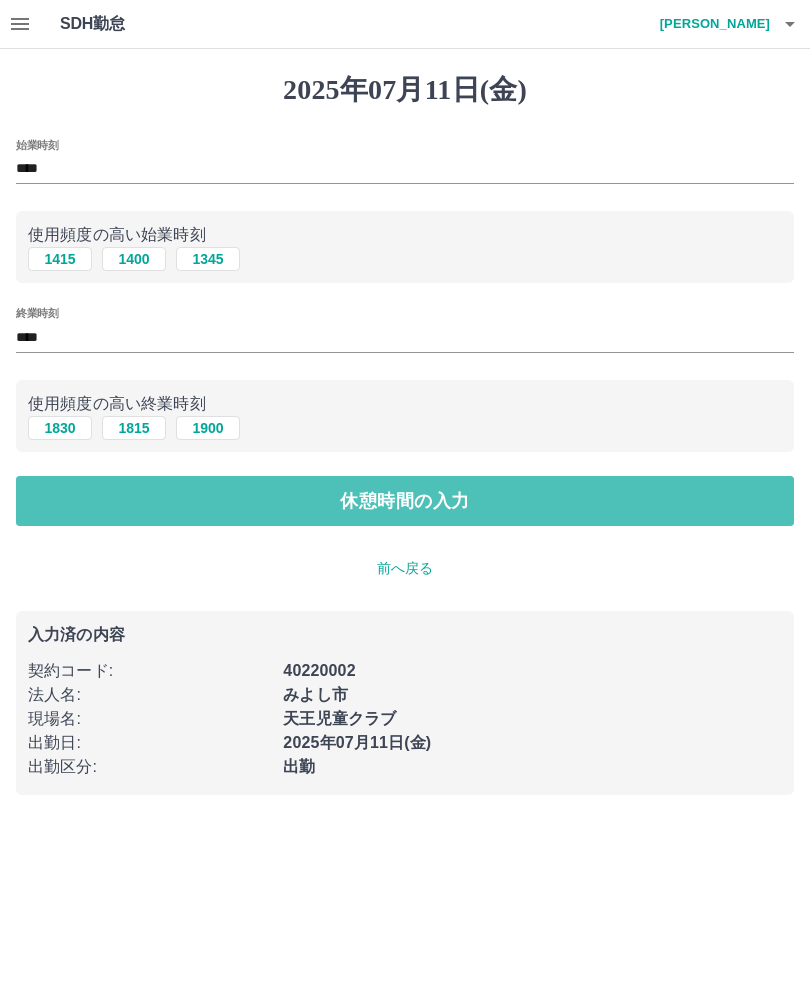 click on "休憩時間の入力" at bounding box center (405, 501) 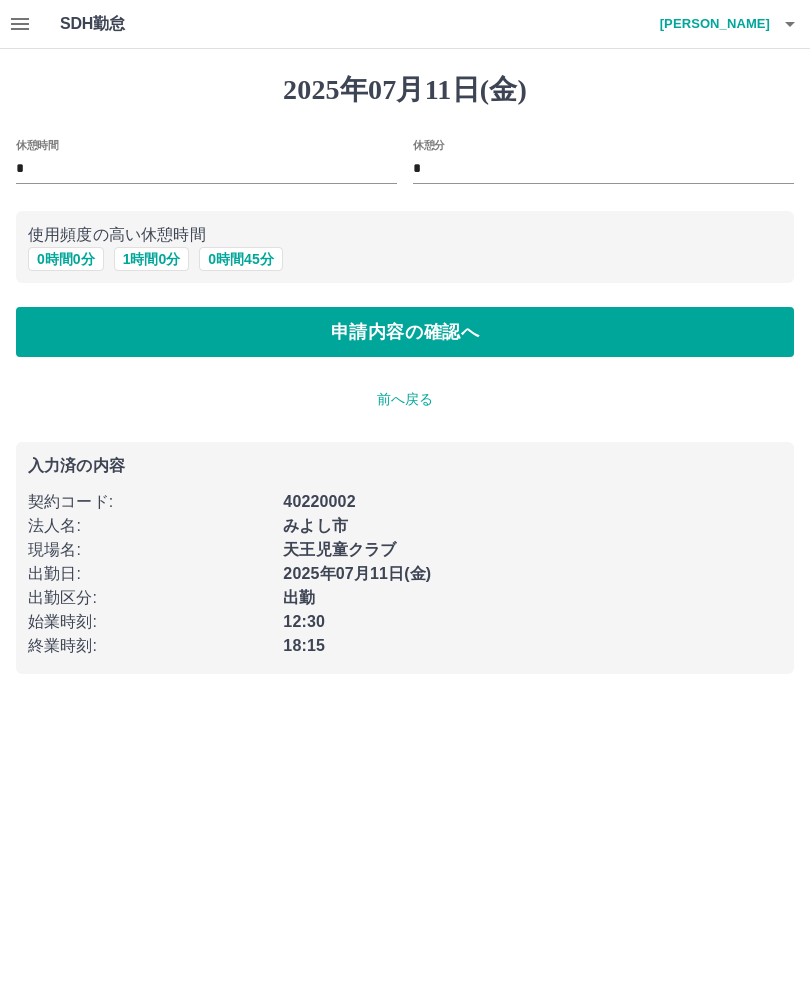 click on "申請内容の確認へ" at bounding box center [405, 332] 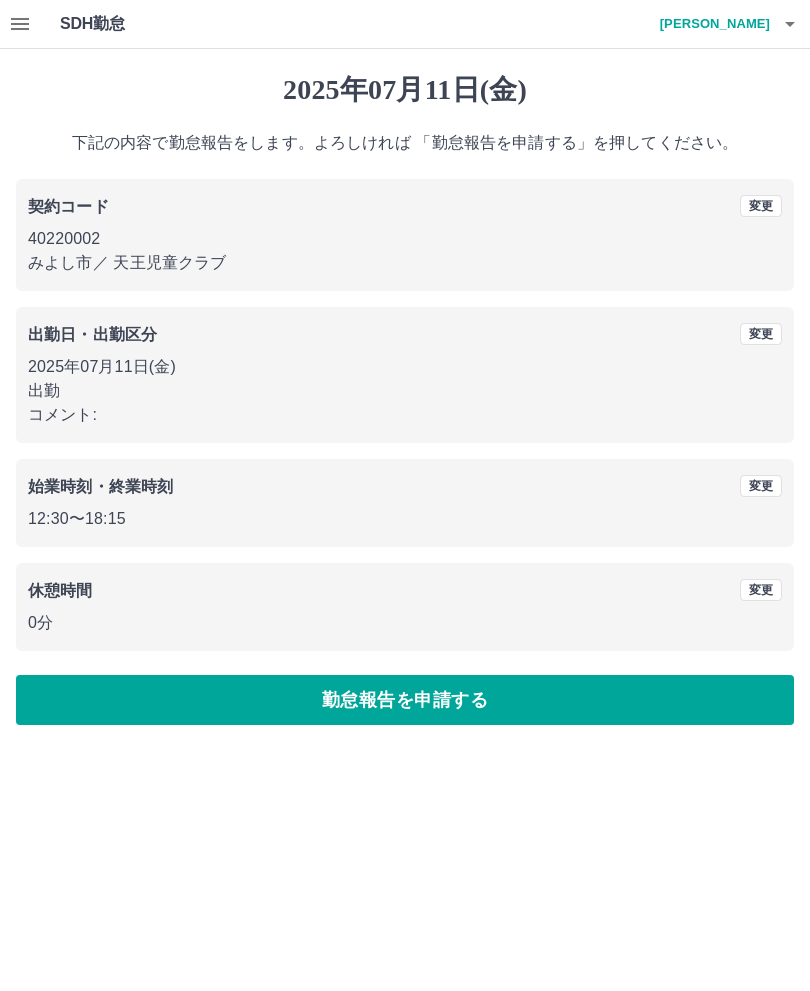 click on "勤怠報告を申請する" at bounding box center (405, 700) 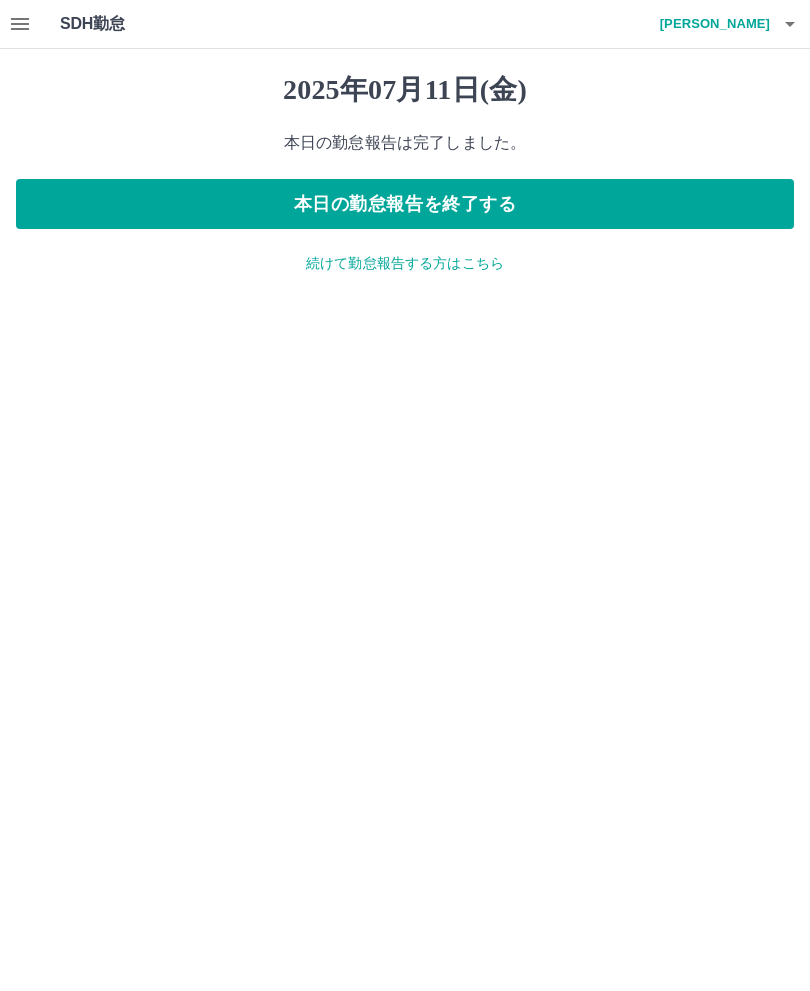 click on "本日の勤怠報告を終了する" at bounding box center [405, 204] 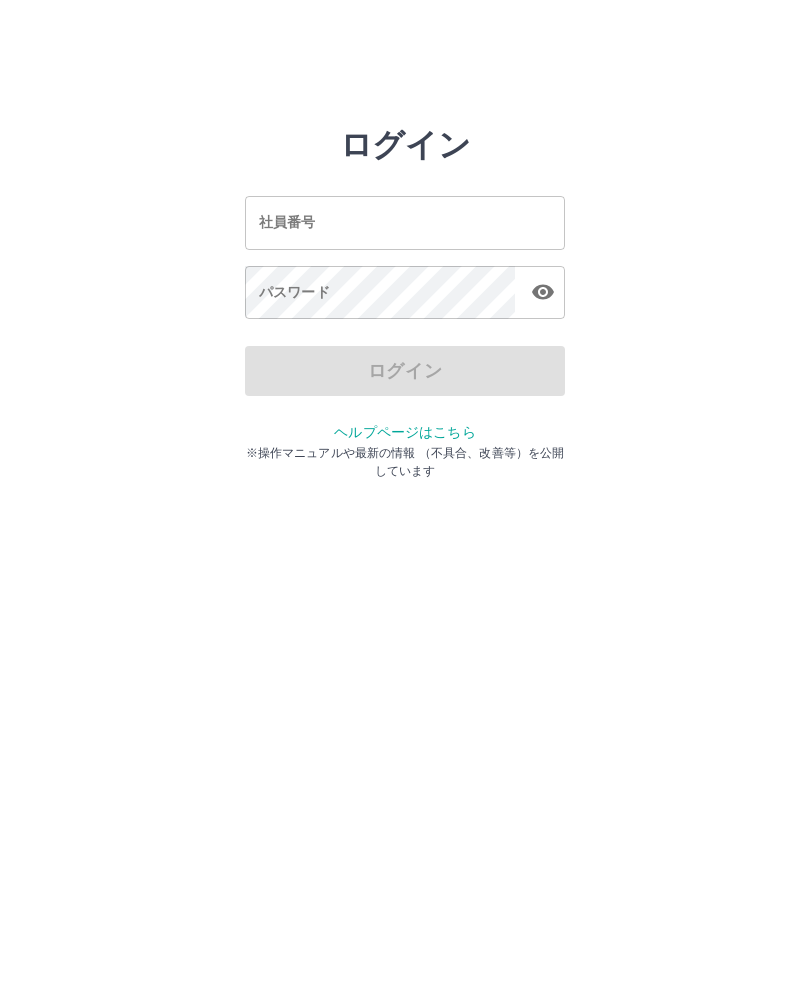 scroll, scrollTop: 0, scrollLeft: 0, axis: both 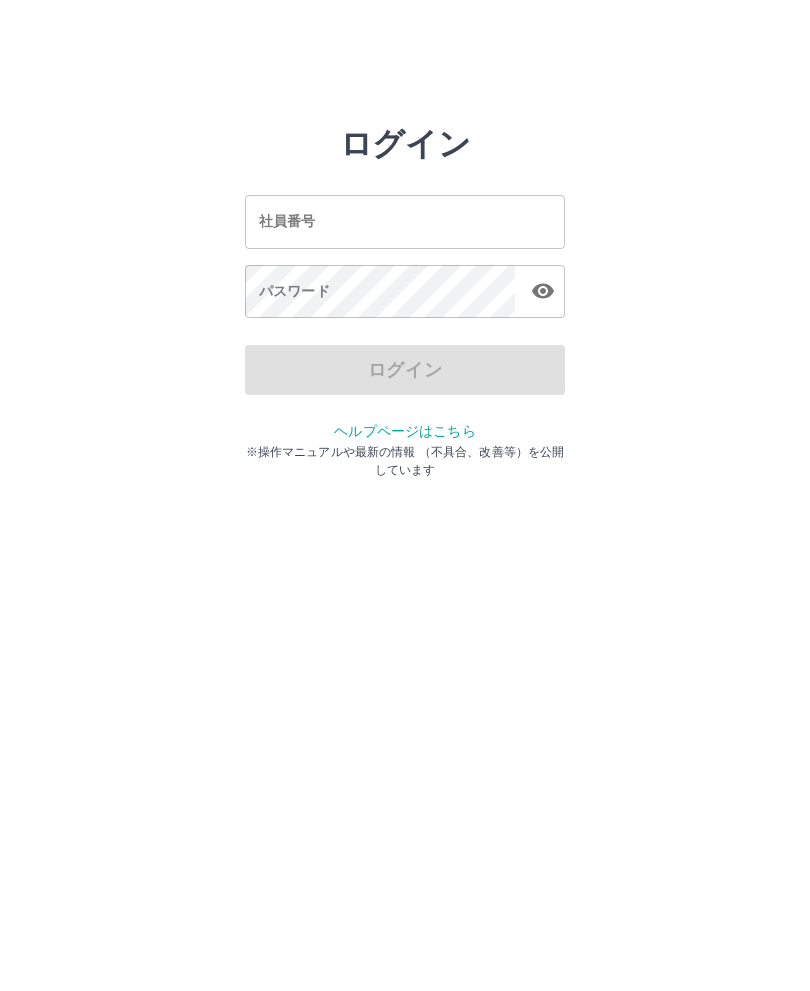 click on "ログイン 社員番号 社員番号 パスワード パスワード ログイン ヘルプページはこちら ※操作マニュアルや最新の情報 （不具合、改善等）を公開しています" at bounding box center [405, 223] 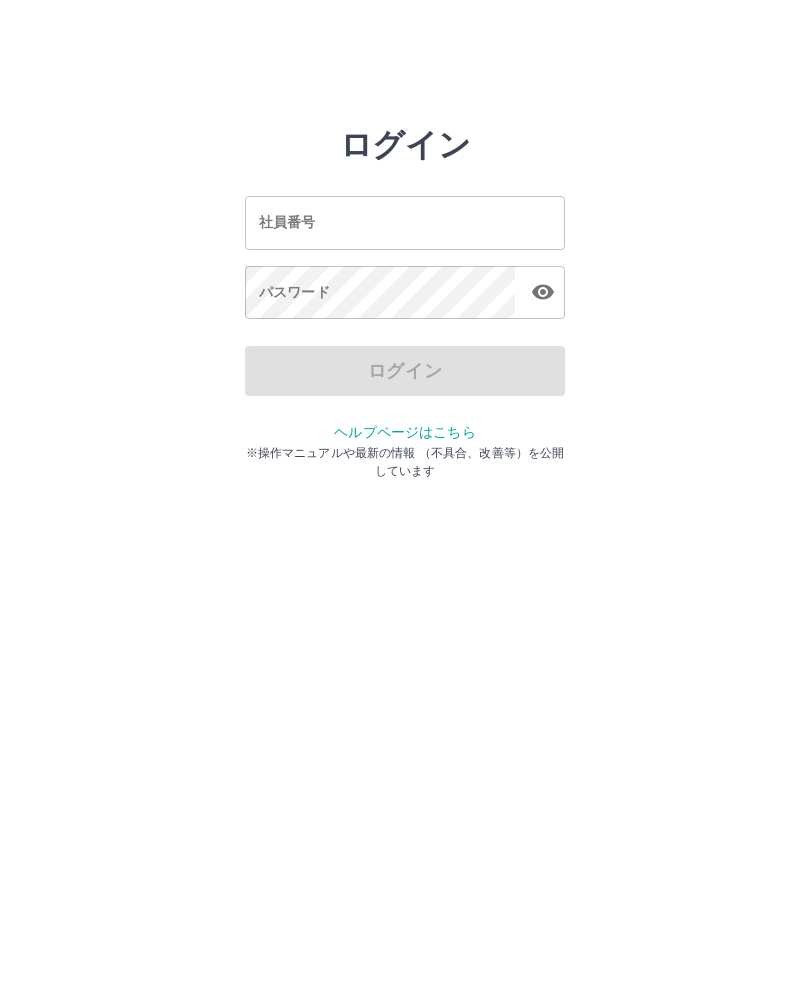 click on "ログイン 社員番号 社員番号 パスワード パスワード ログイン ヘルプページはこちら ※操作マニュアルや最新の情報 （不具合、改善等）を公開しています" at bounding box center (405, 223) 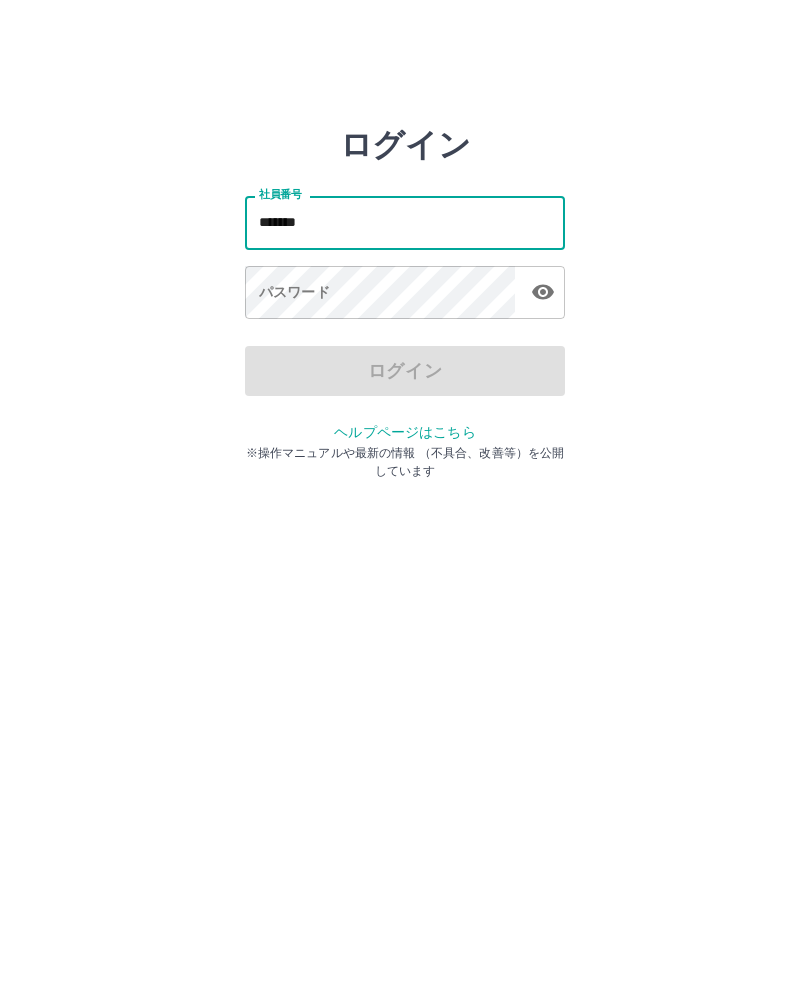 type on "*******" 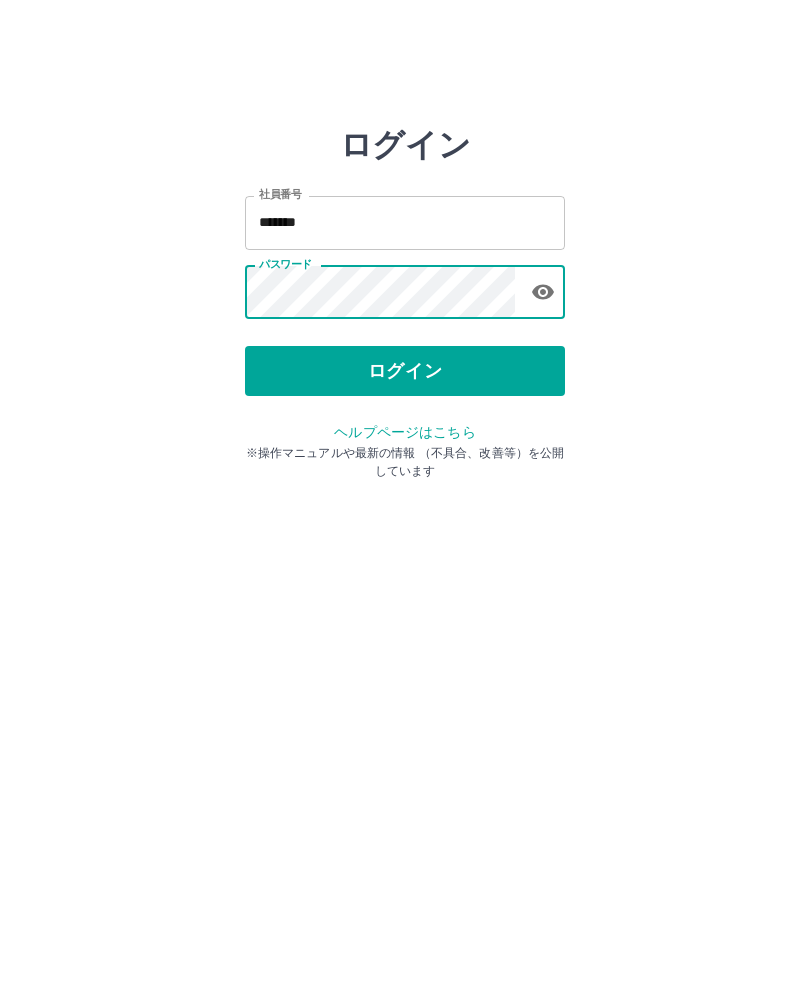 click on "ログイン" at bounding box center [405, 371] 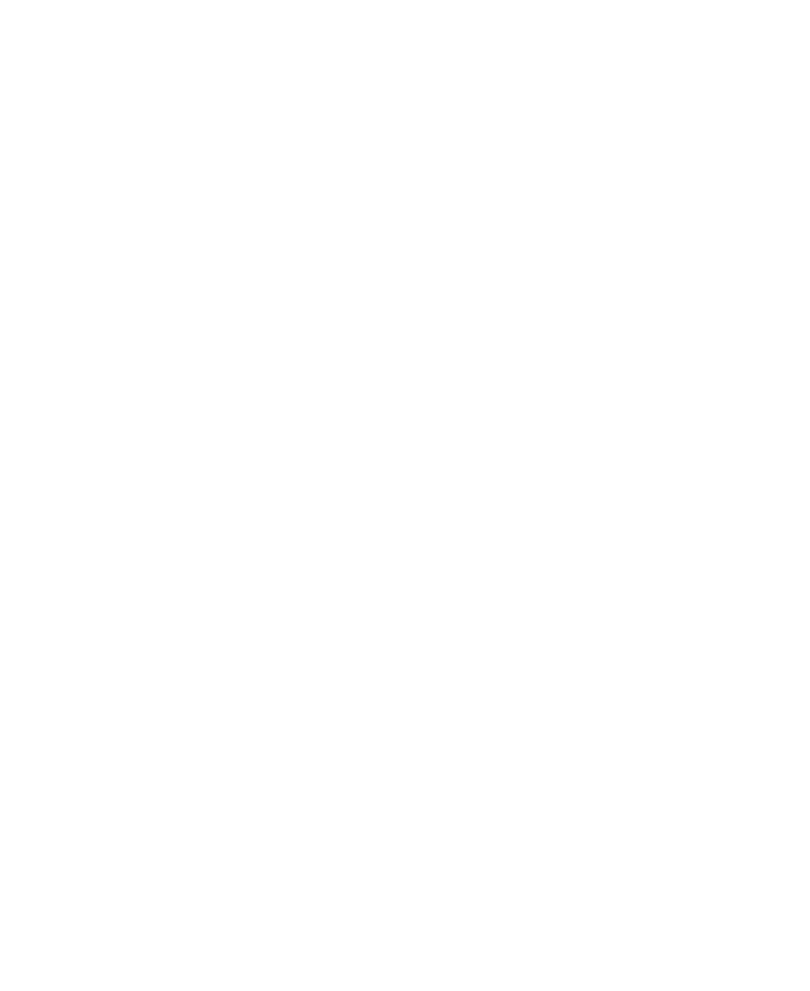scroll, scrollTop: 0, scrollLeft: 0, axis: both 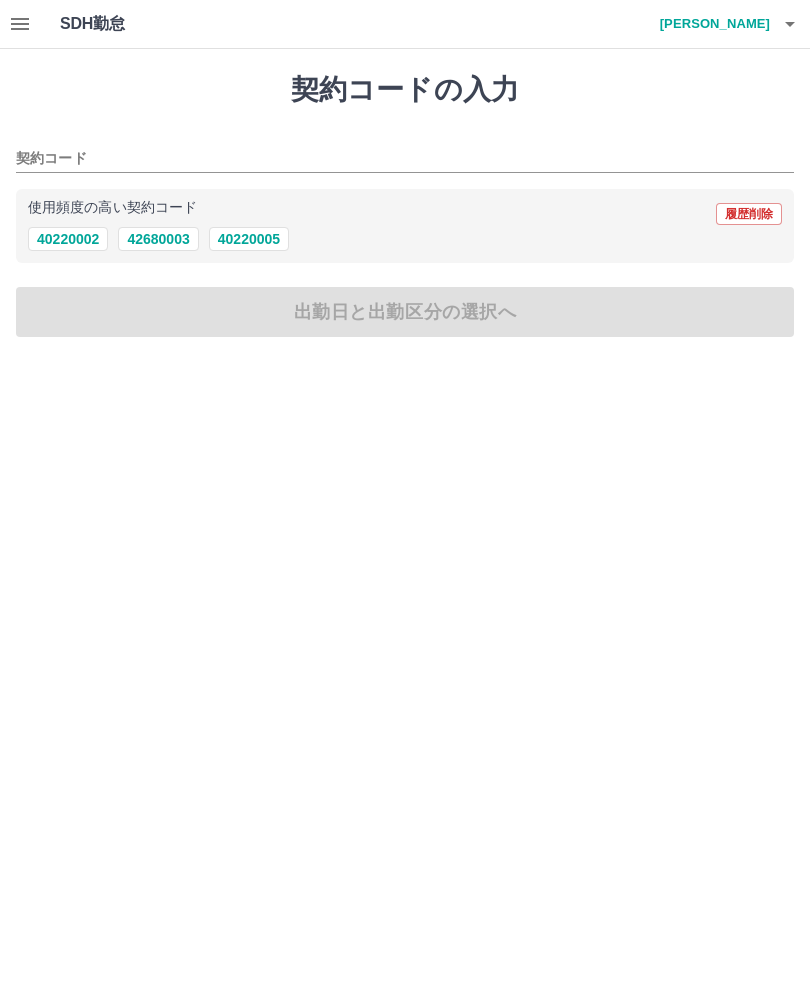 click on "40220002" at bounding box center (68, 239) 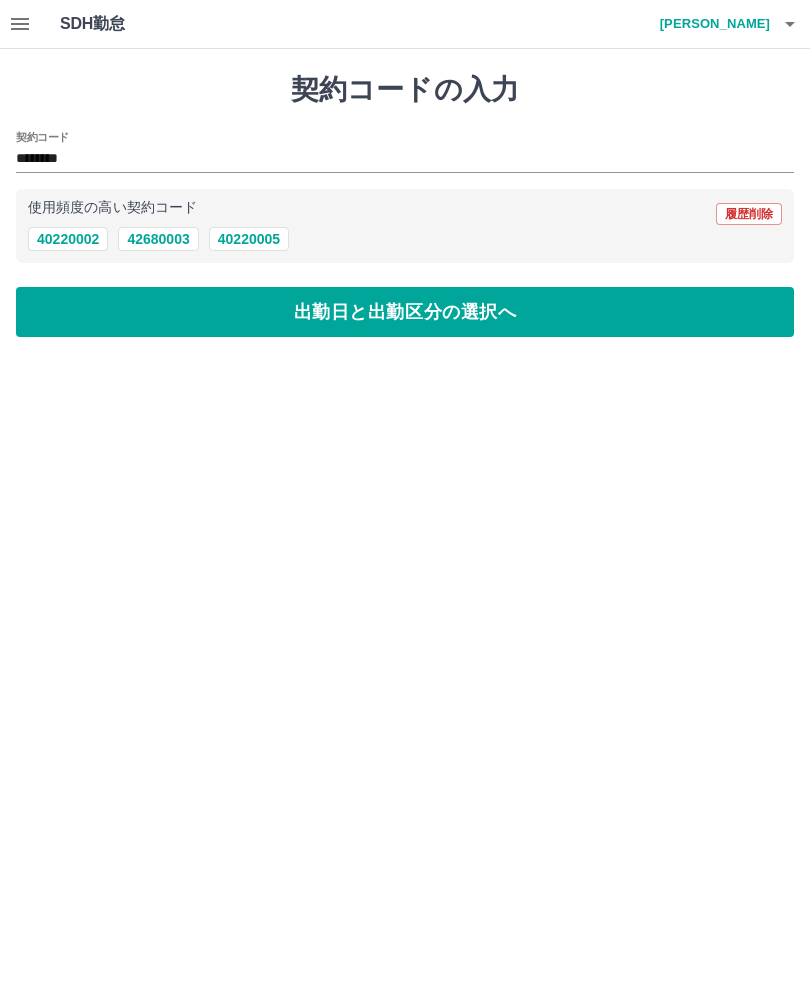 click on "出勤日と出勤区分の選択へ" at bounding box center [405, 312] 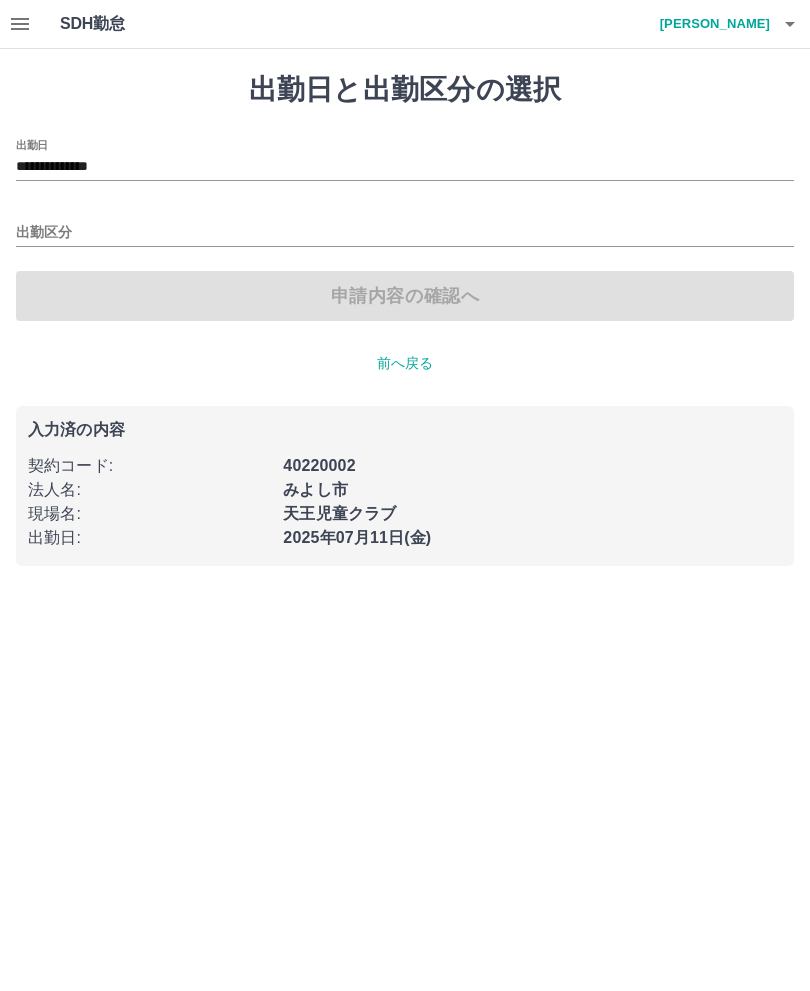 click on "出勤区分" at bounding box center (405, 233) 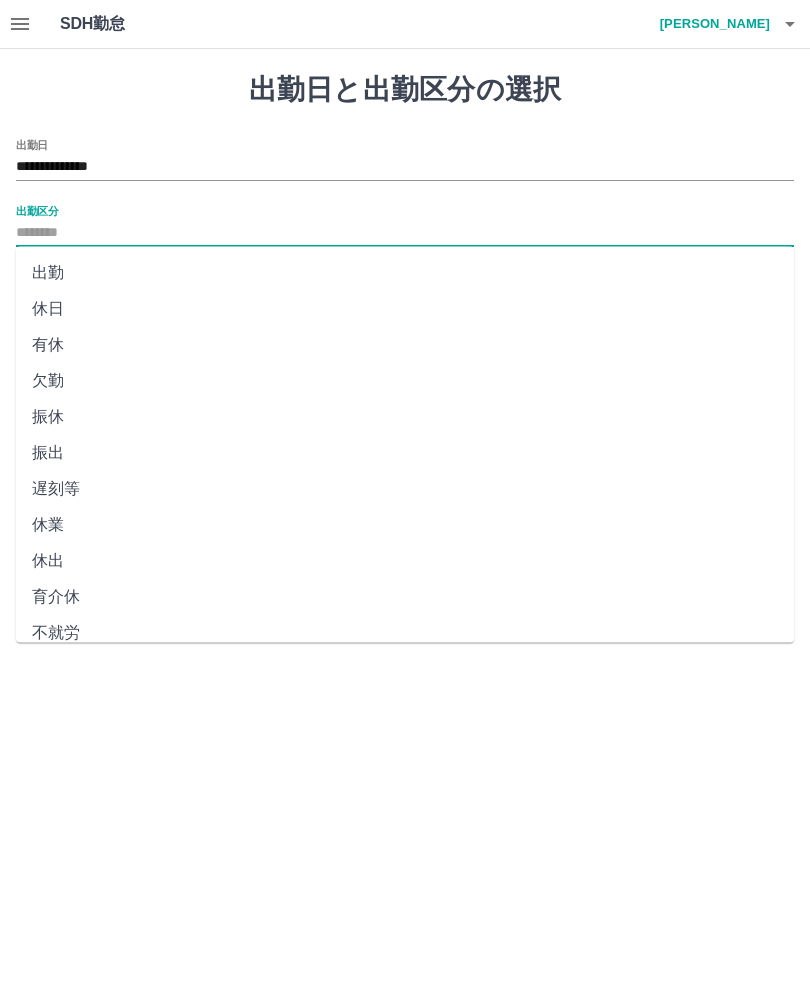 click on "出勤" at bounding box center [405, 273] 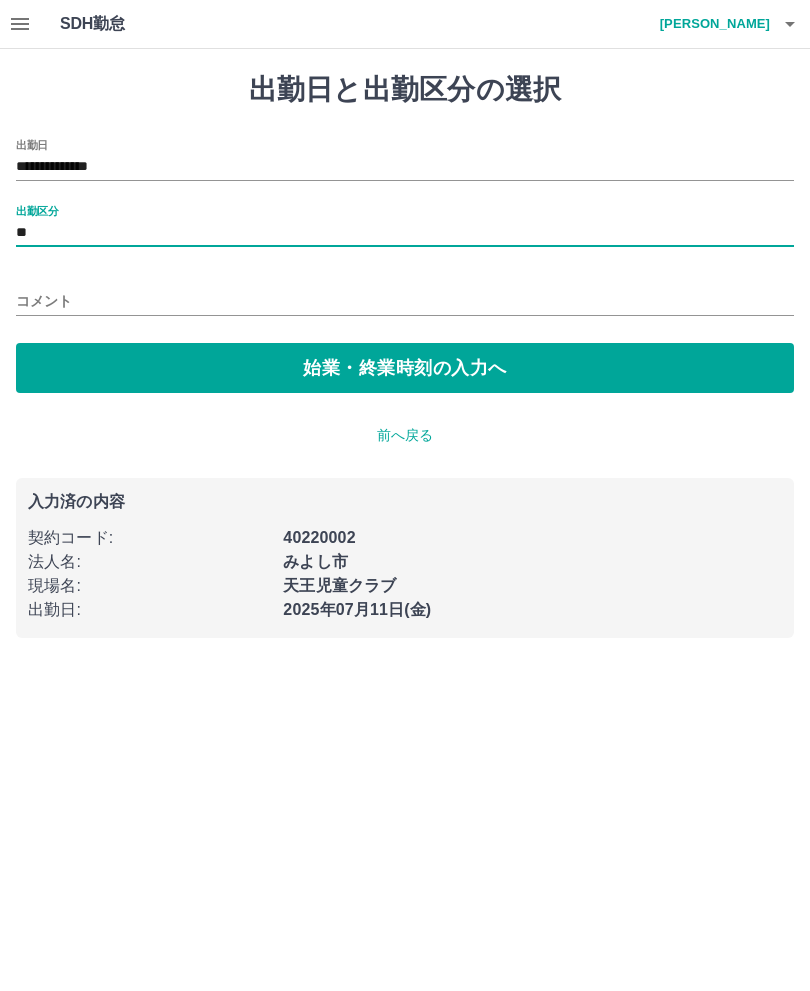 click on "始業・終業時刻の入力へ" at bounding box center (405, 368) 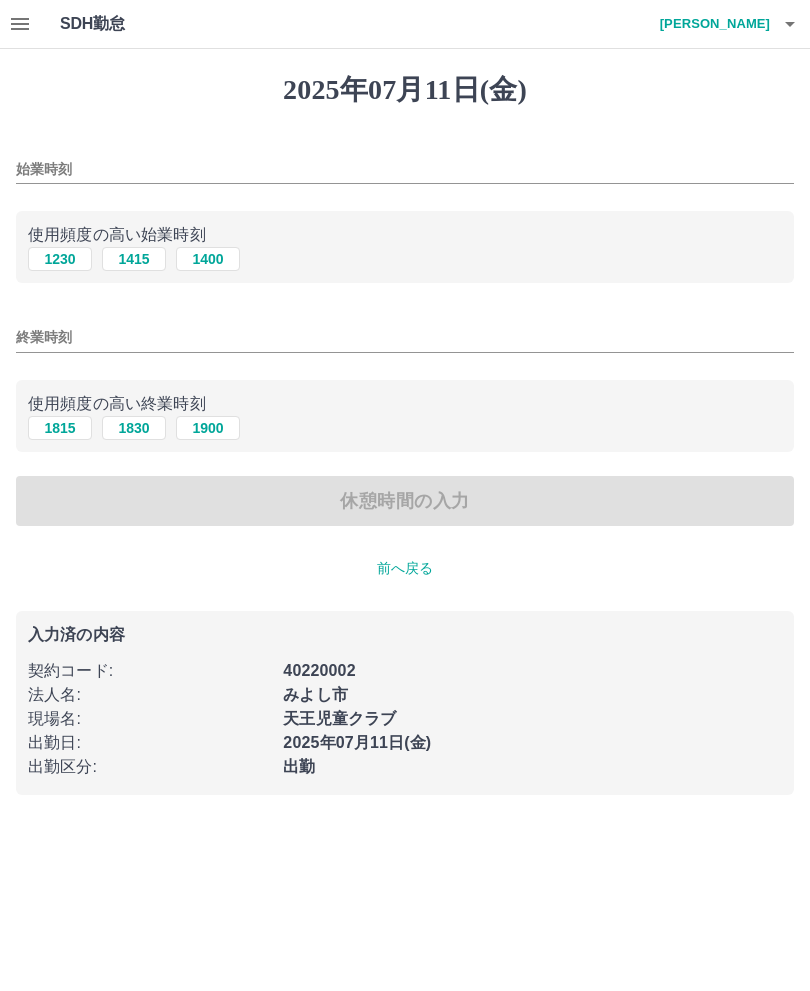 click on "始業時刻" at bounding box center (405, 169) 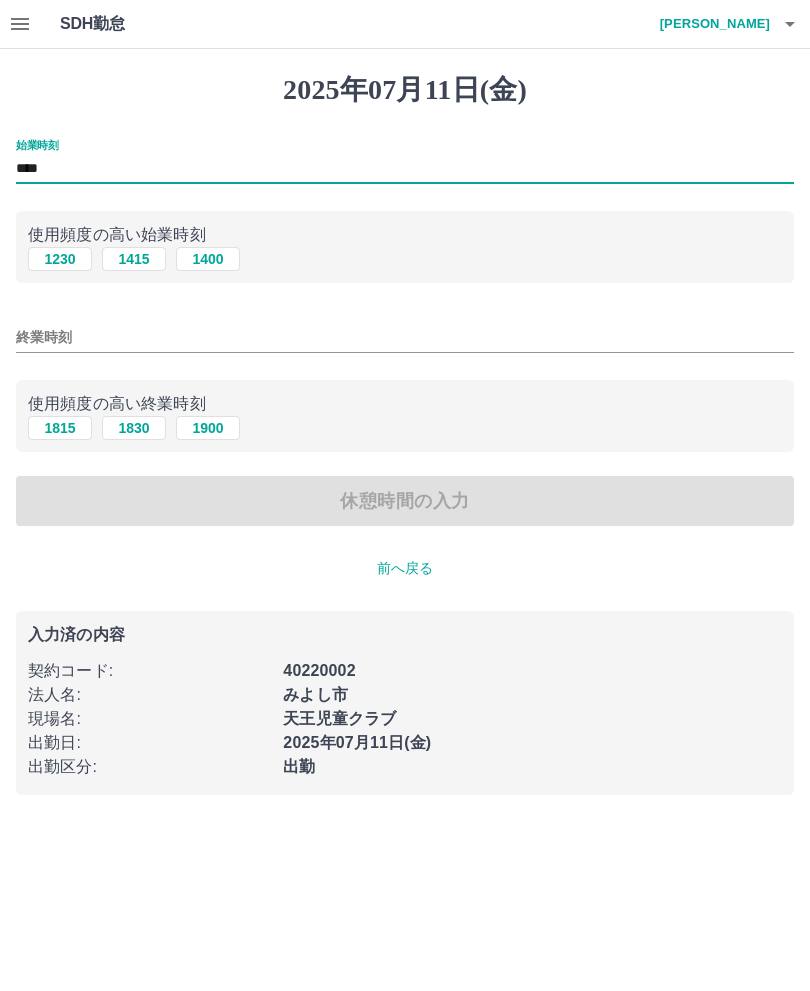 type on "****" 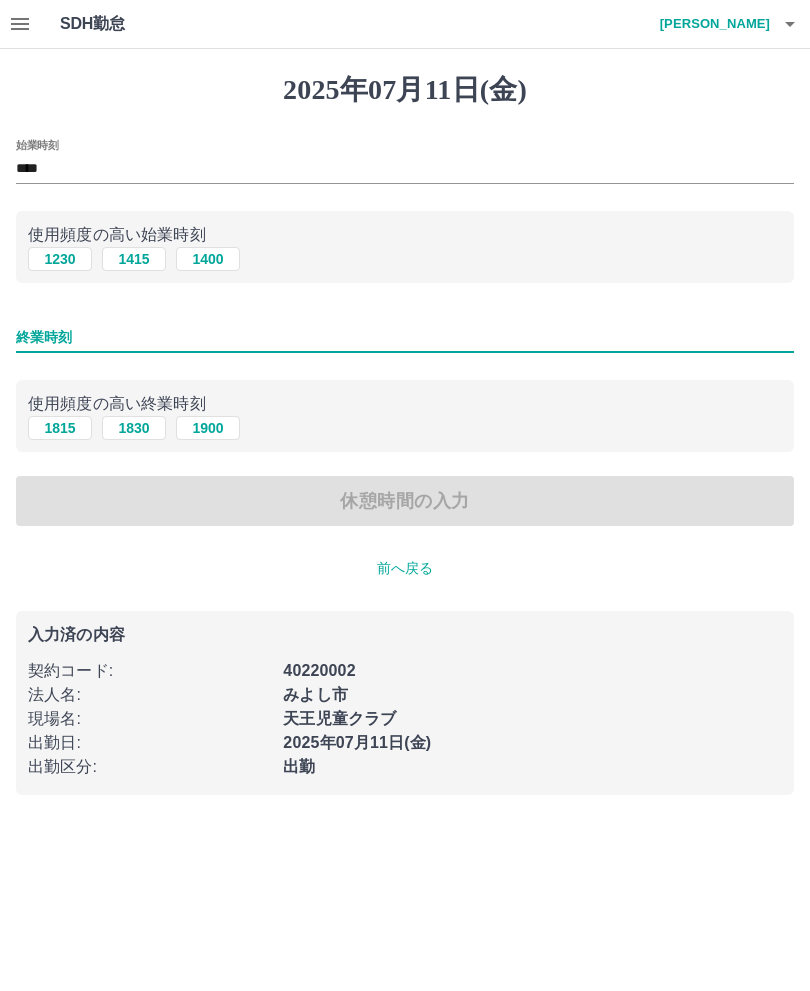click on "1815" at bounding box center (60, 428) 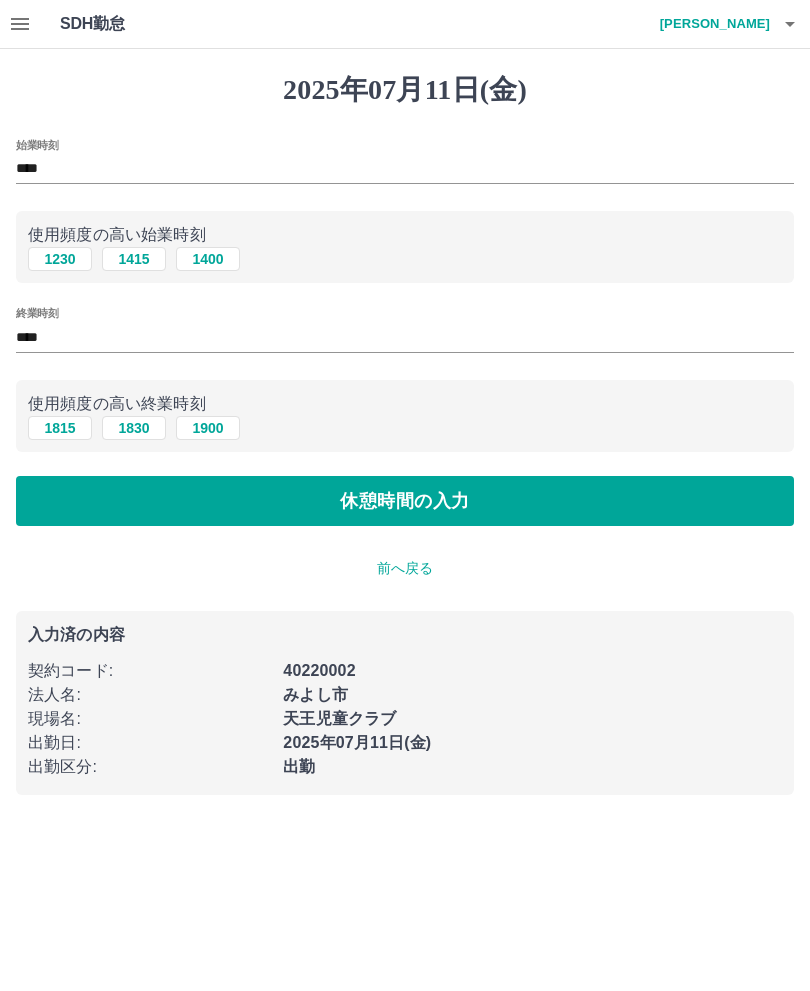 click on "休憩時間の入力" at bounding box center [405, 501] 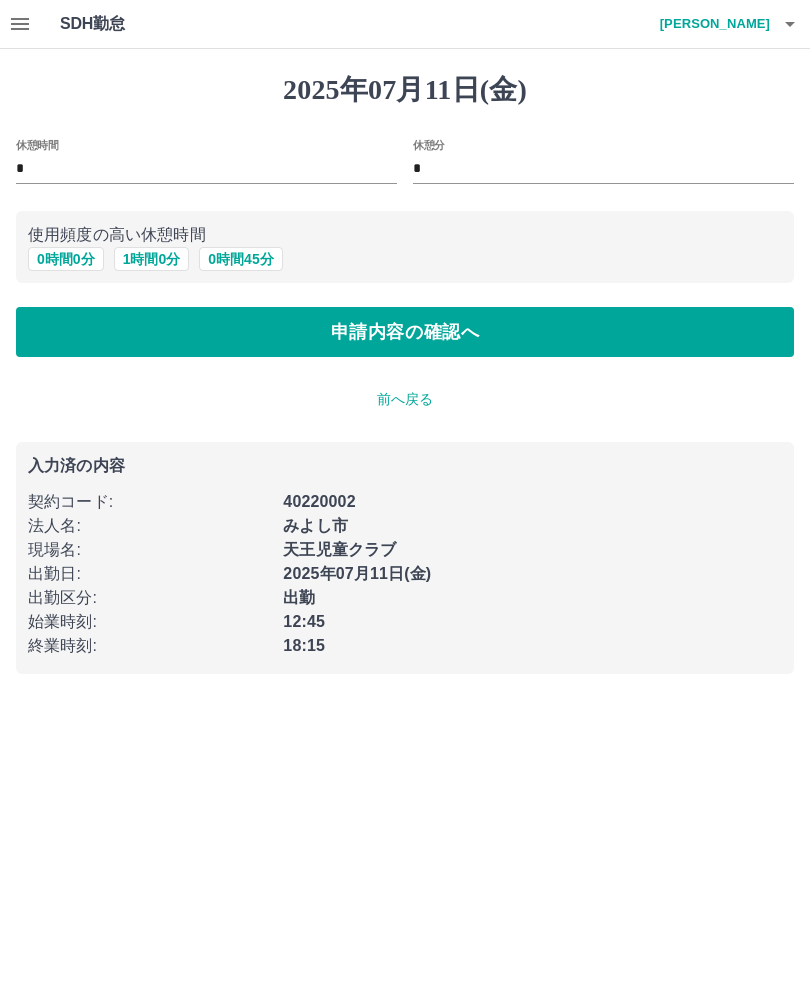 click on "申請内容の確認へ" at bounding box center [405, 332] 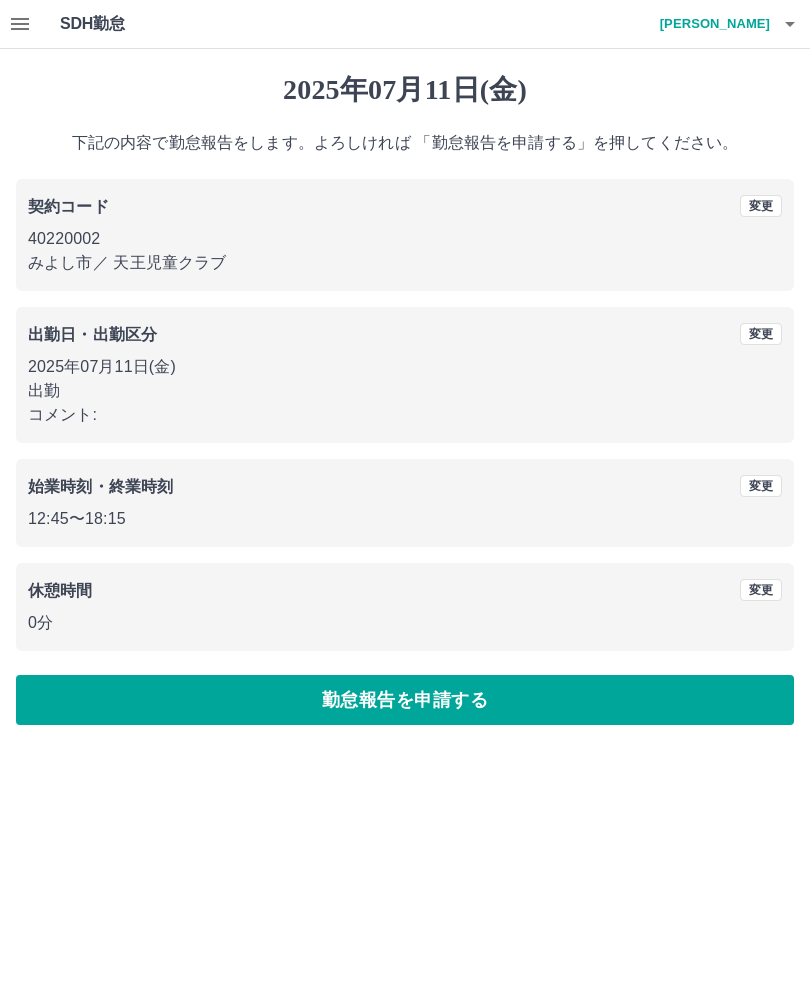 click on "勤怠報告を申請する" at bounding box center [405, 700] 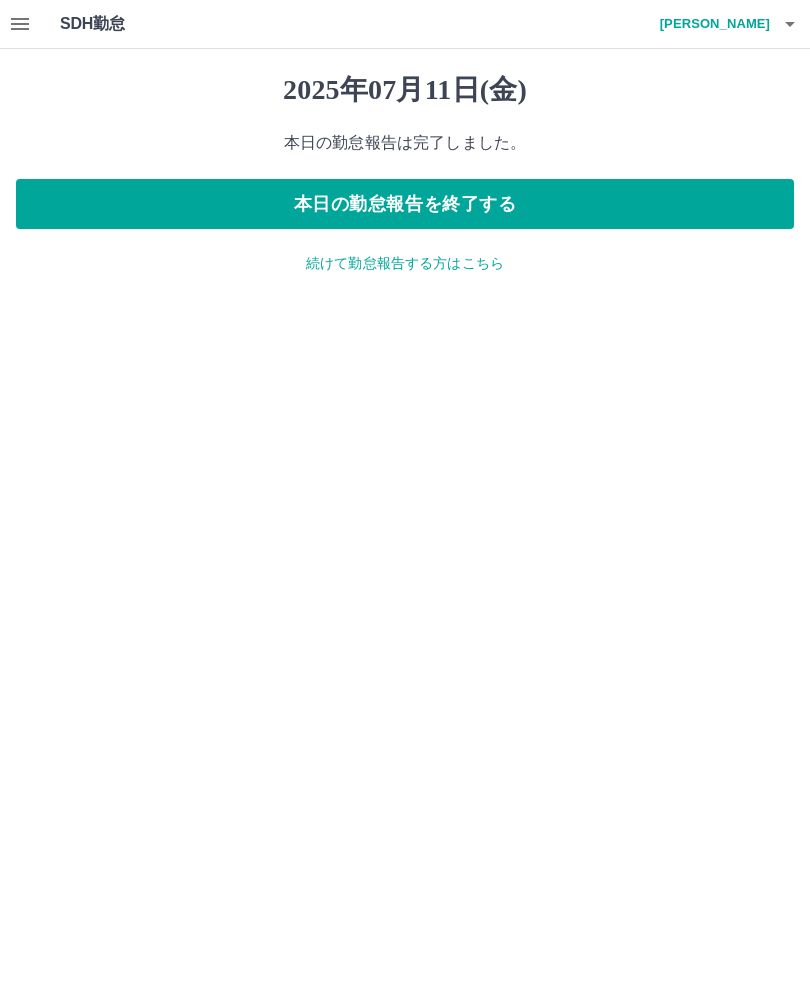 click on "本日の勤怠報告を終了する" at bounding box center (405, 204) 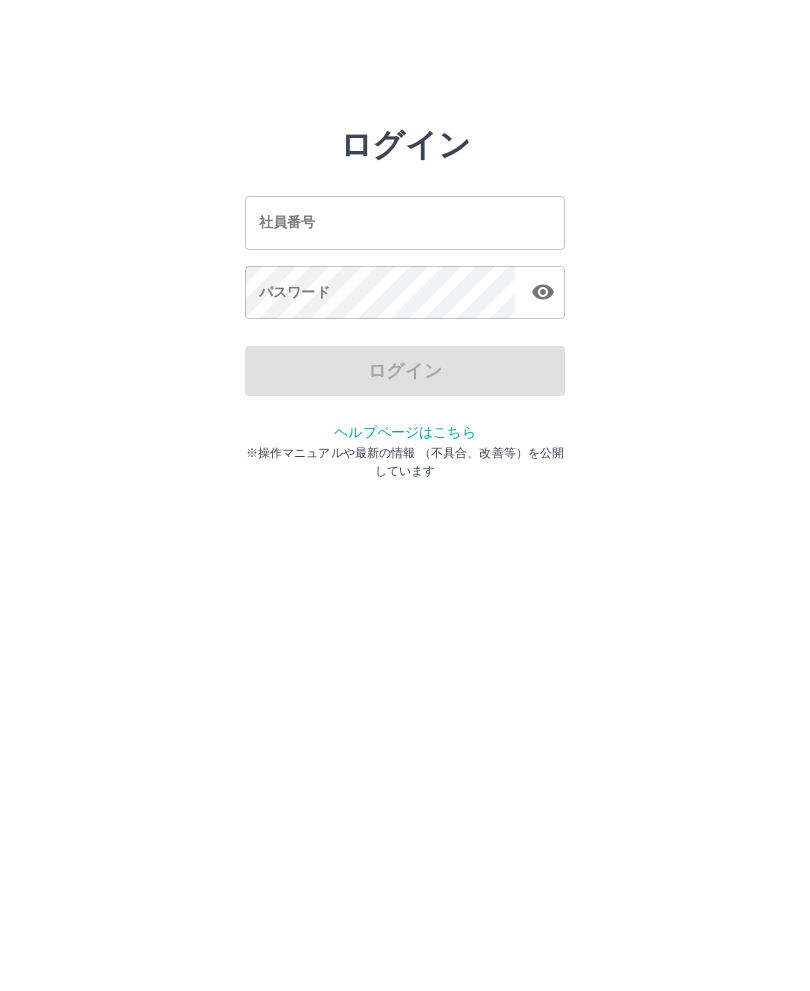 scroll, scrollTop: 0, scrollLeft: 0, axis: both 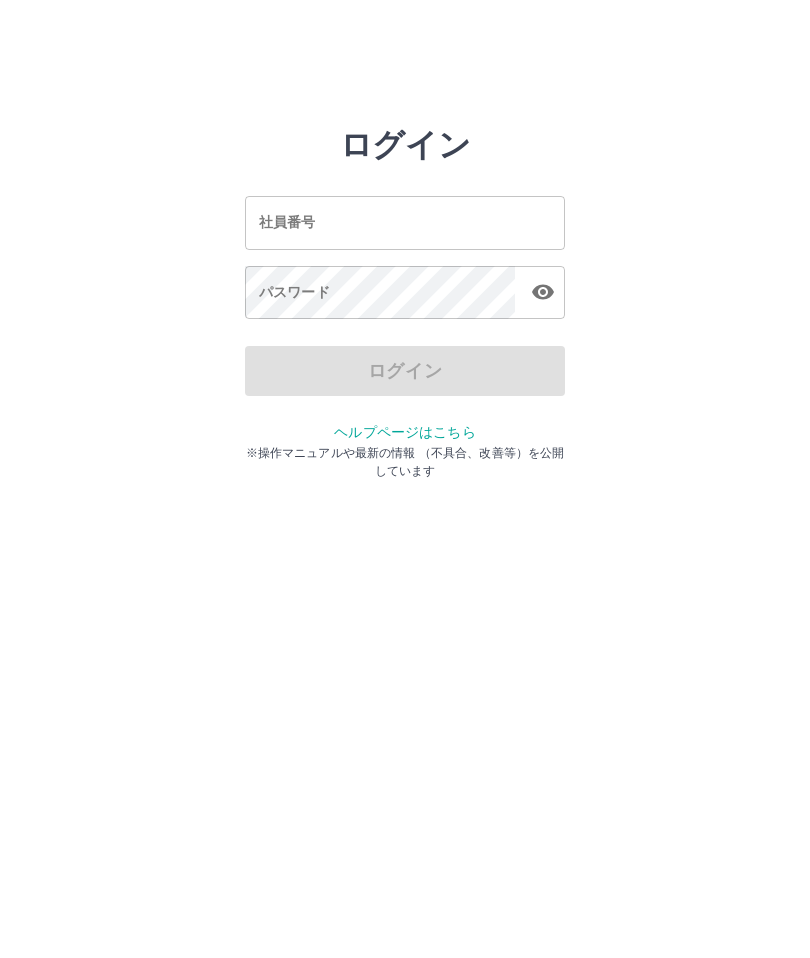 click on "社員番号" at bounding box center (405, 222) 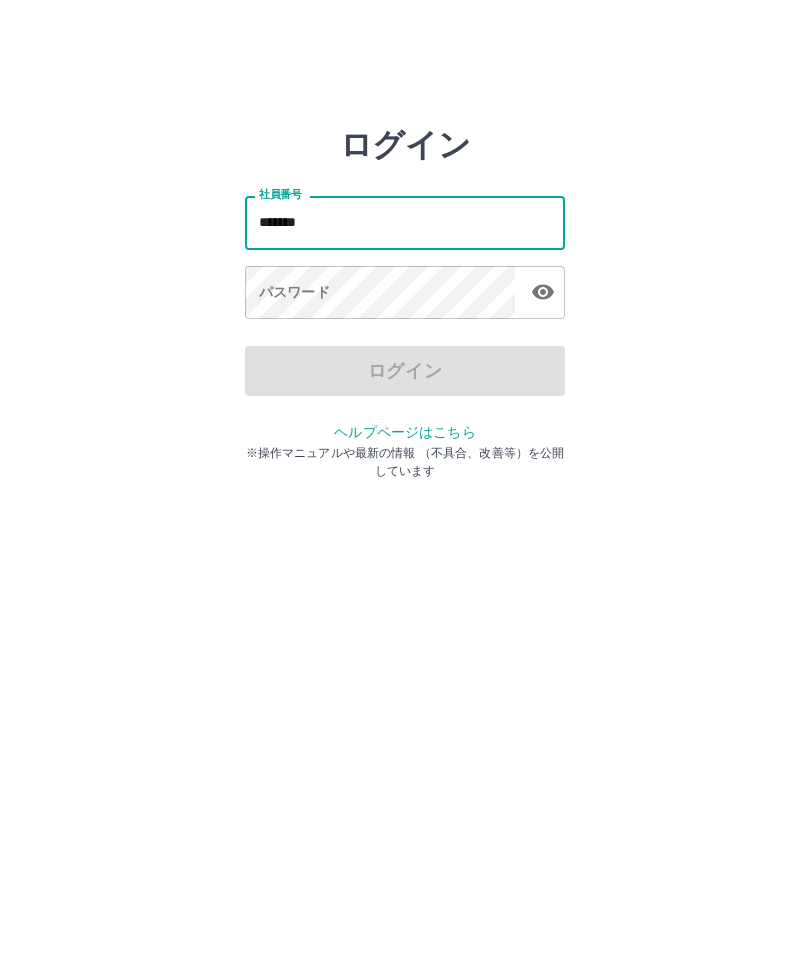 type on "*******" 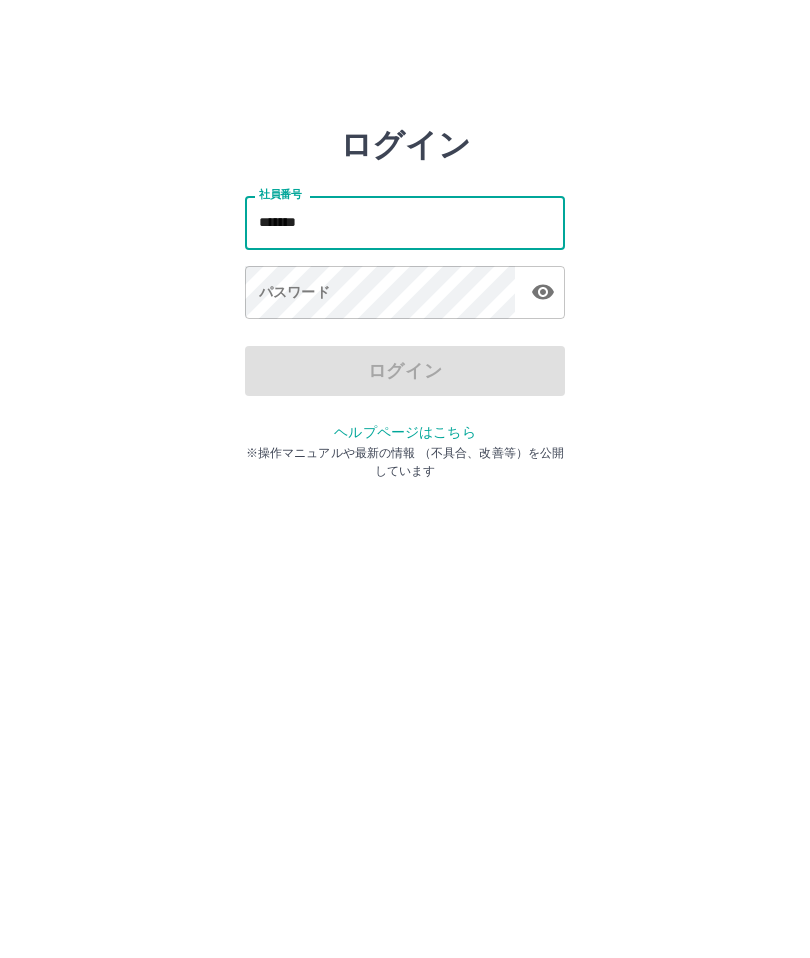 click on "パスワード パスワード" at bounding box center [405, 294] 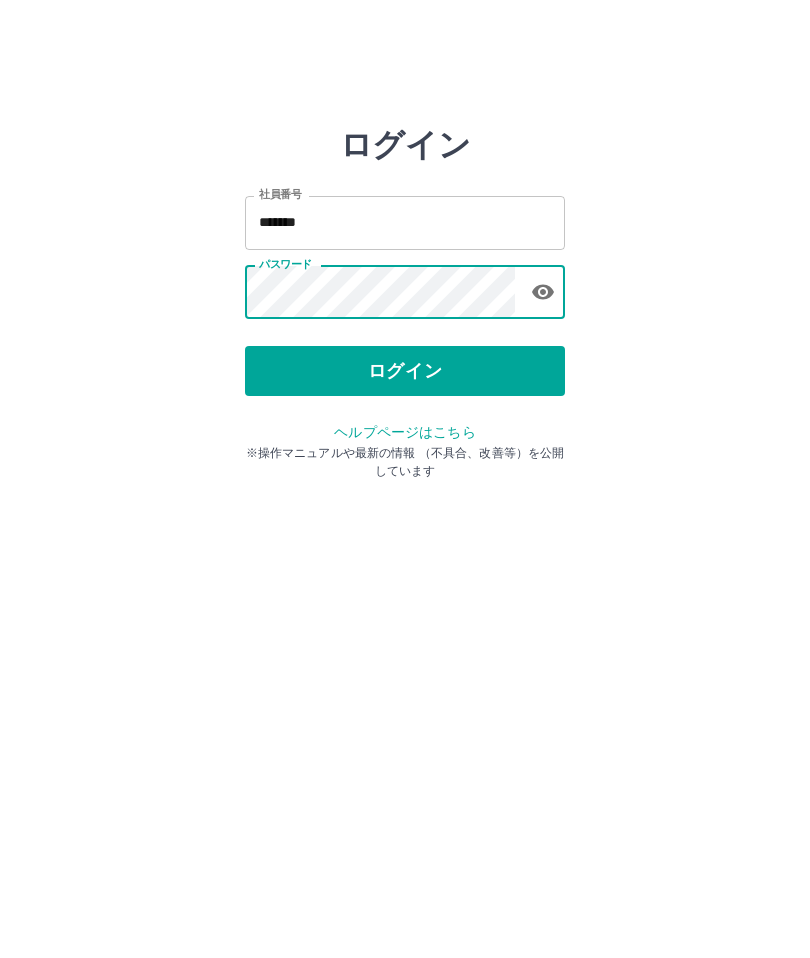 click on "ログイン" at bounding box center (405, 371) 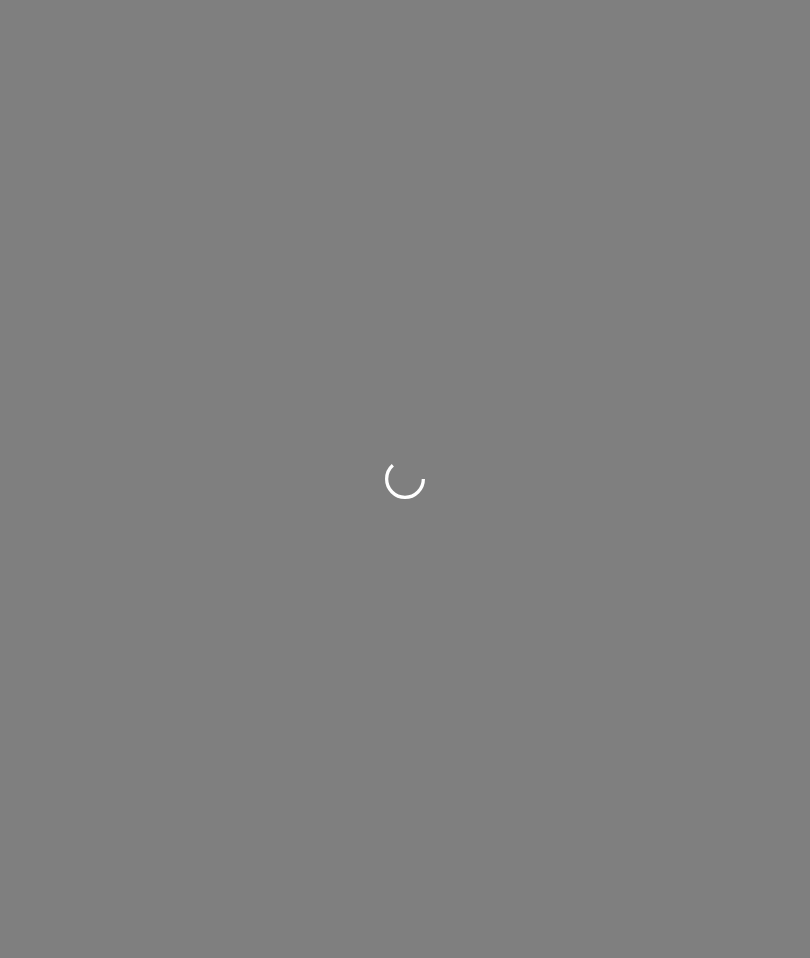 scroll, scrollTop: 0, scrollLeft: 0, axis: both 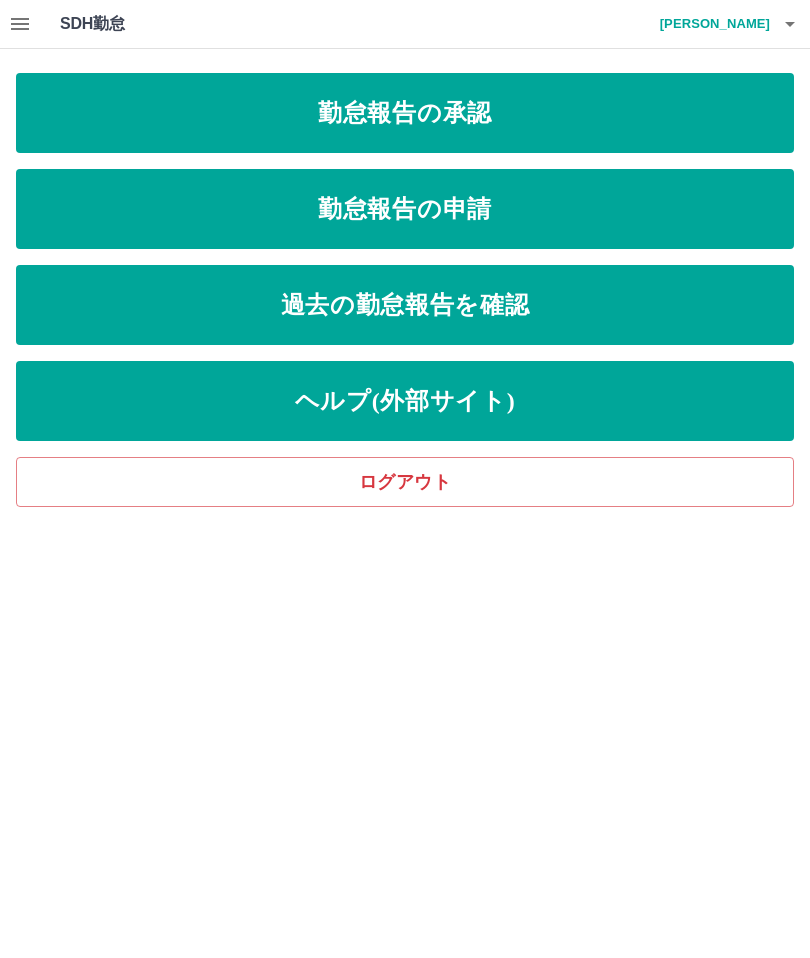 click on "勤怠報告の申請" at bounding box center [405, 209] 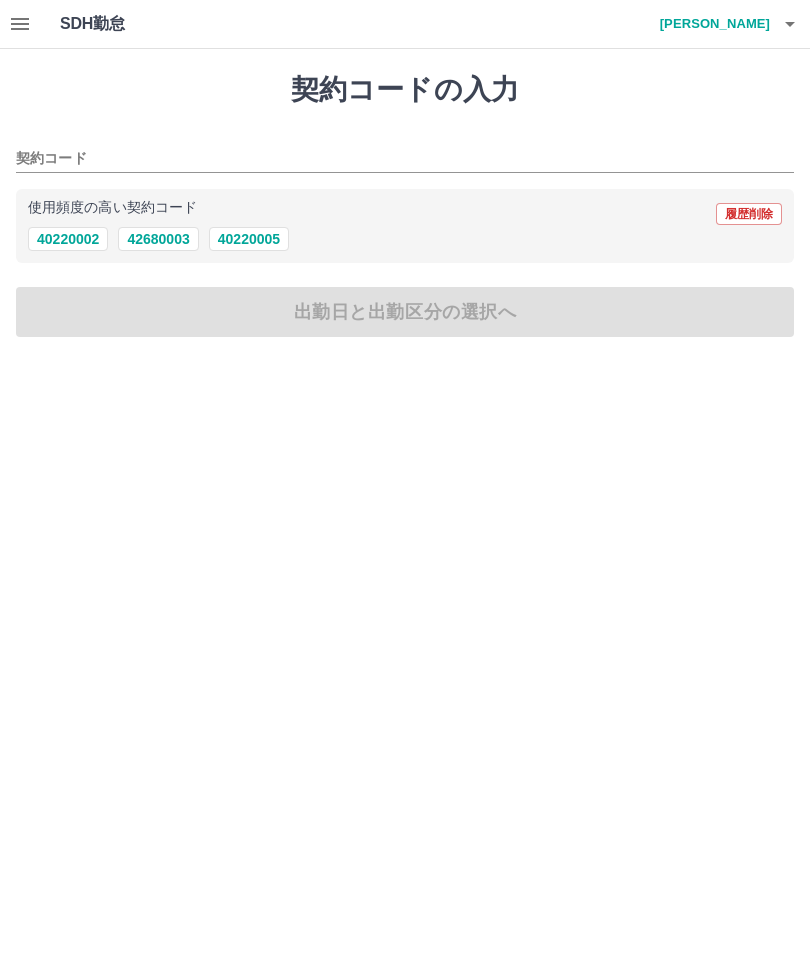 click on "40220002" at bounding box center [68, 239] 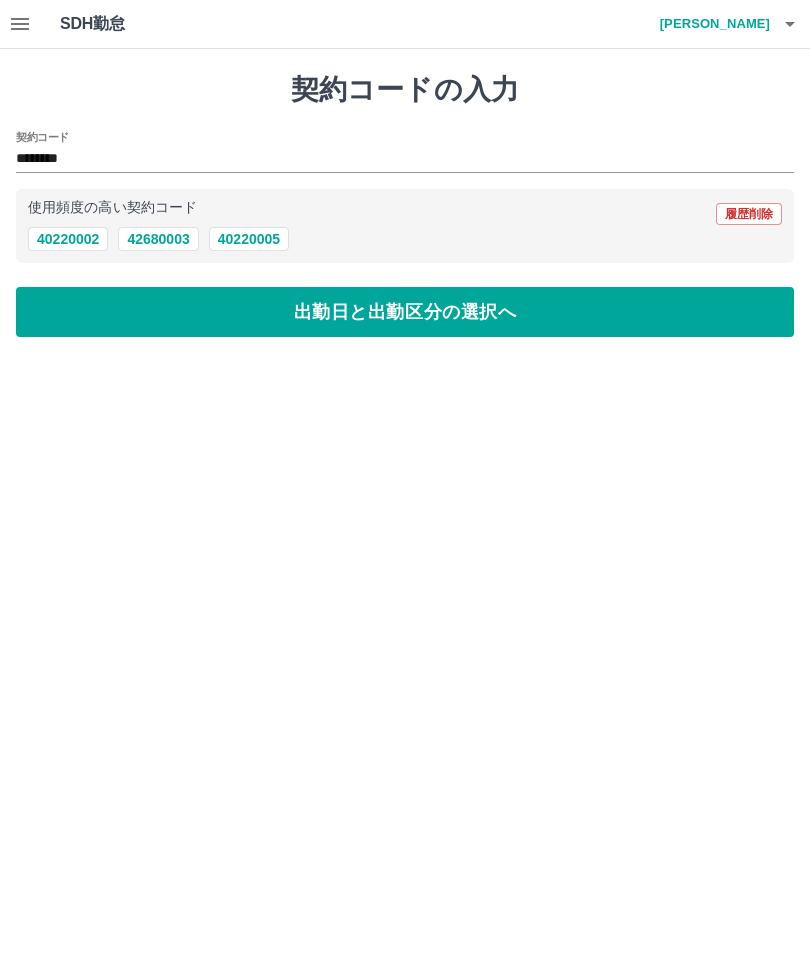 click on "出勤日と出勤区分の選択へ" at bounding box center (405, 312) 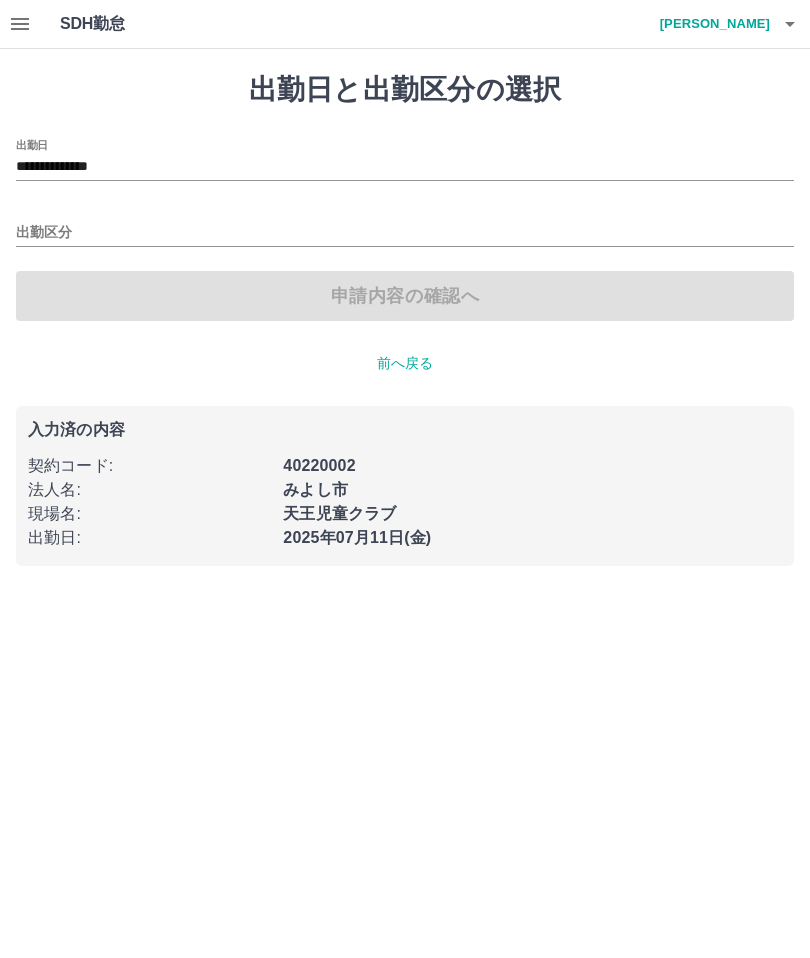 click on "出勤区分" at bounding box center [405, 233] 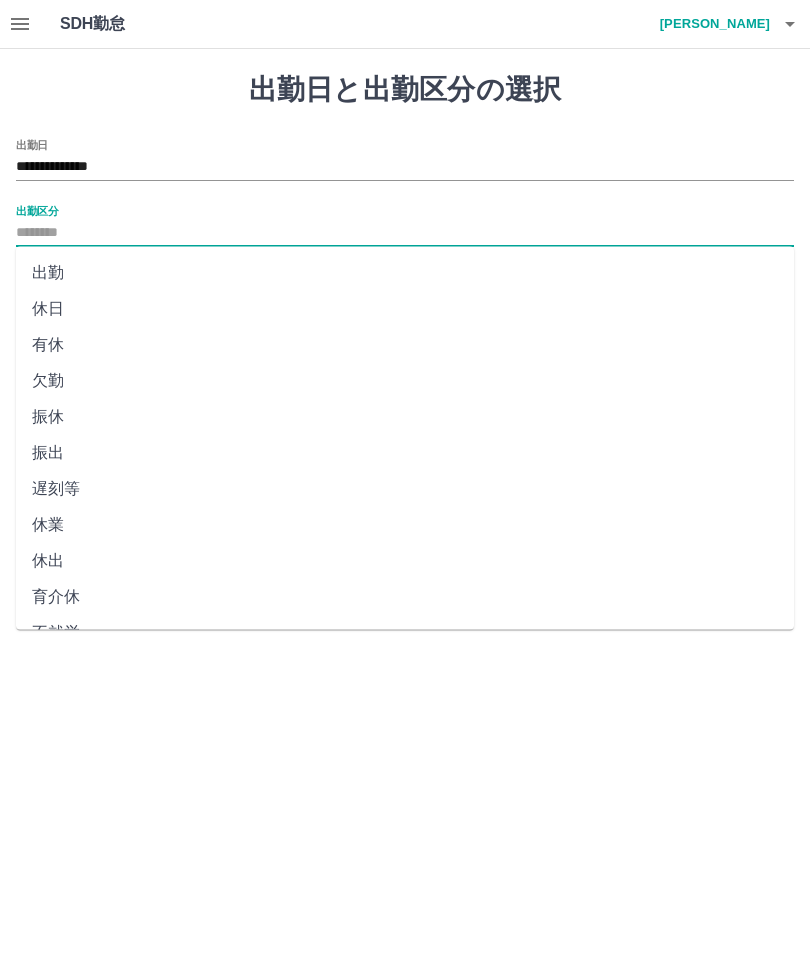 click on "出勤" at bounding box center (405, 273) 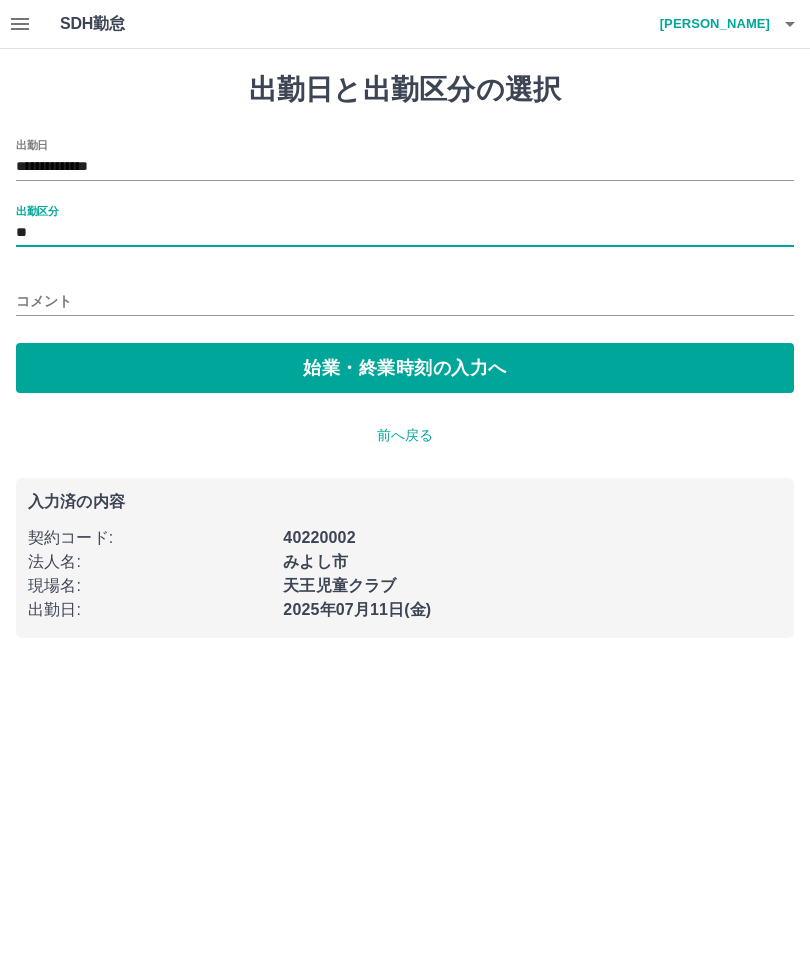click on "**" at bounding box center (405, 233) 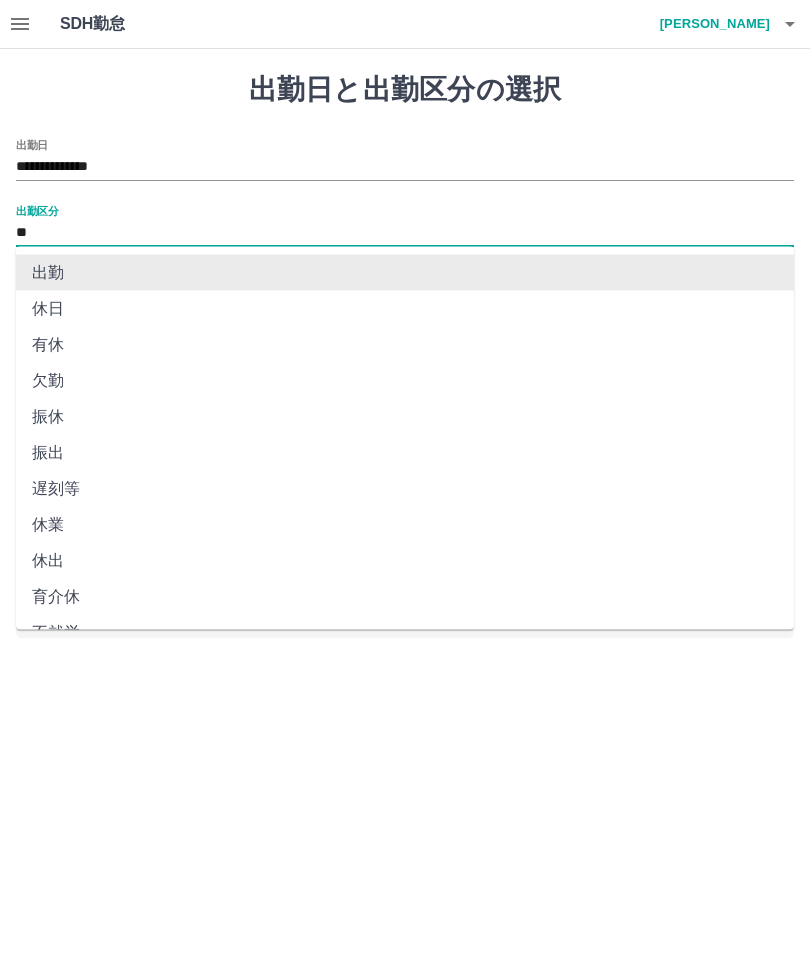 click on "出勤" at bounding box center [405, 273] 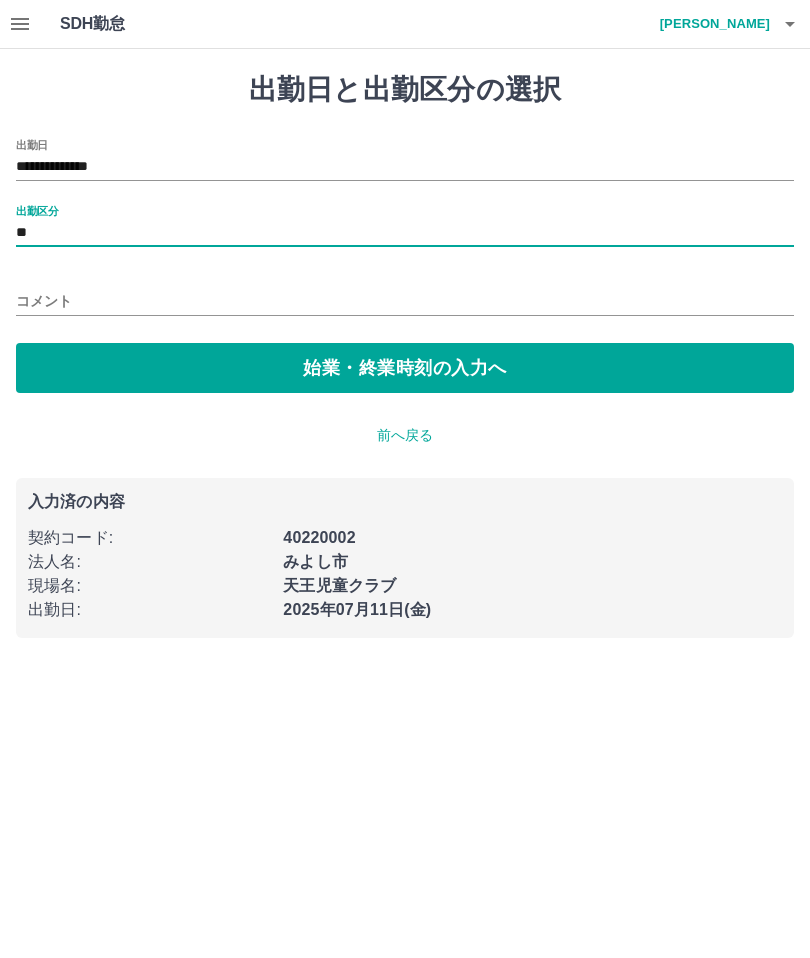 click on "始業・終業時刻の入力へ" at bounding box center (405, 368) 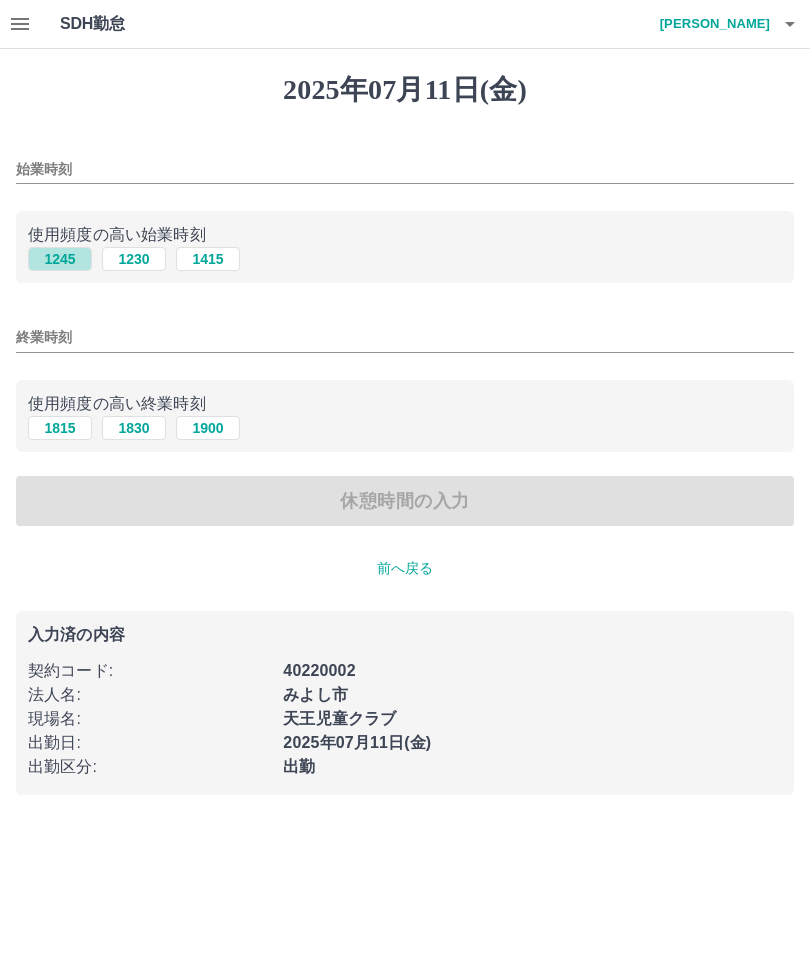 click on "1245" at bounding box center [60, 259] 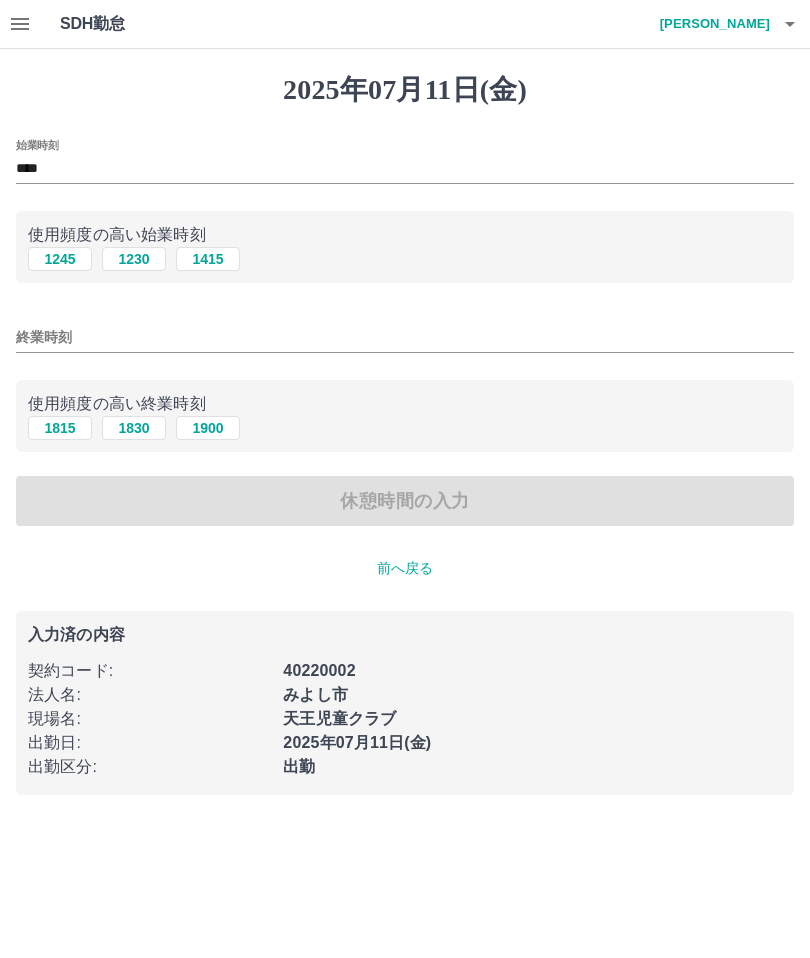 click on "1830" at bounding box center (134, 428) 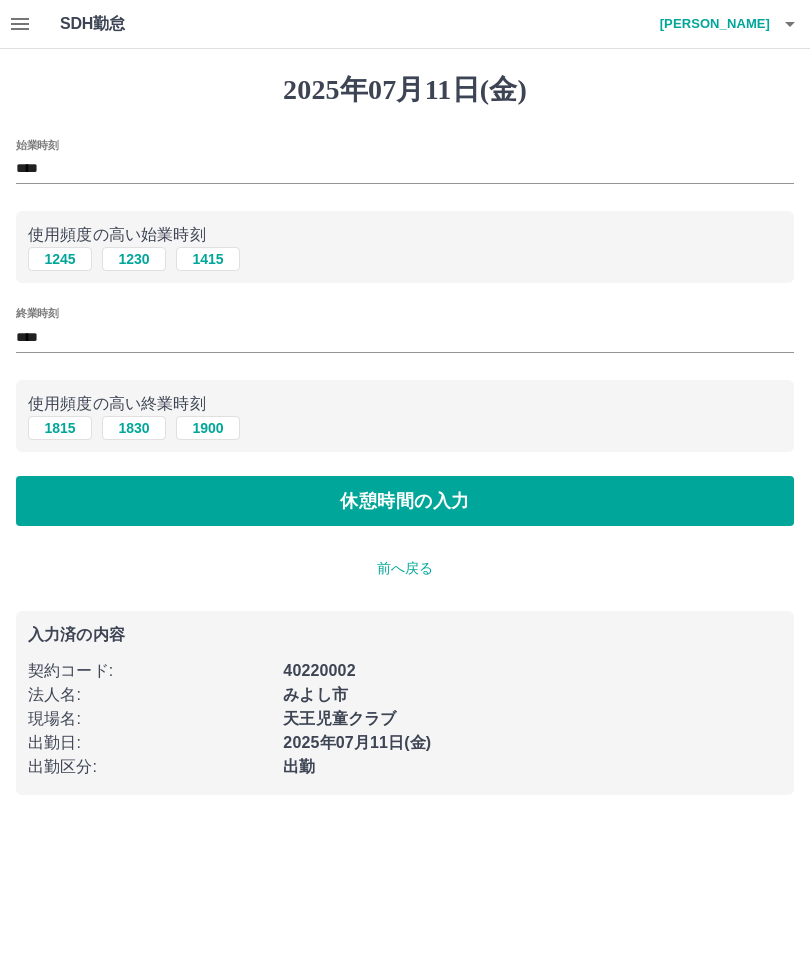 click on "休憩時間の入力" at bounding box center (405, 501) 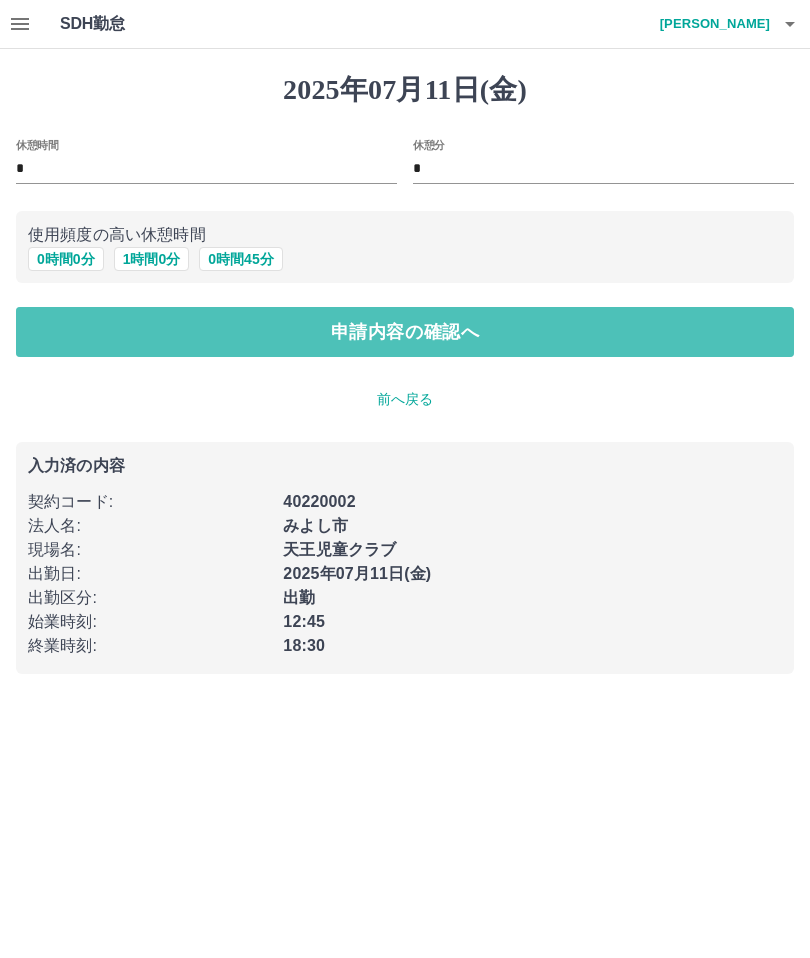click on "申請内容の確認へ" at bounding box center [405, 332] 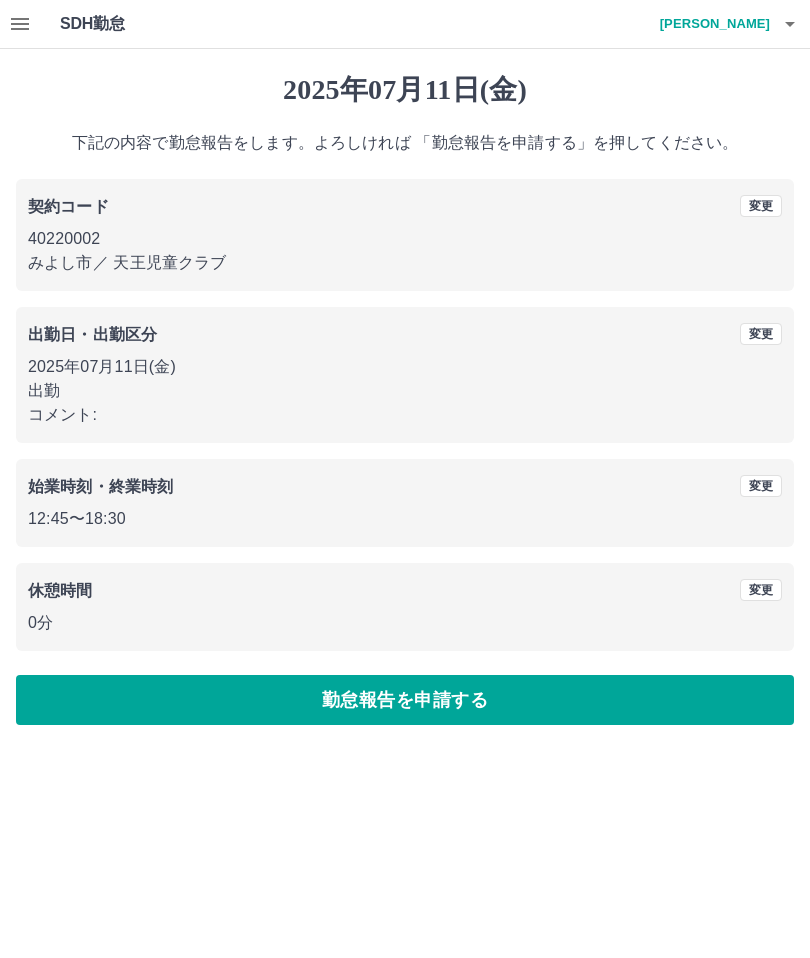 click on "勤怠報告を申請する" at bounding box center (405, 700) 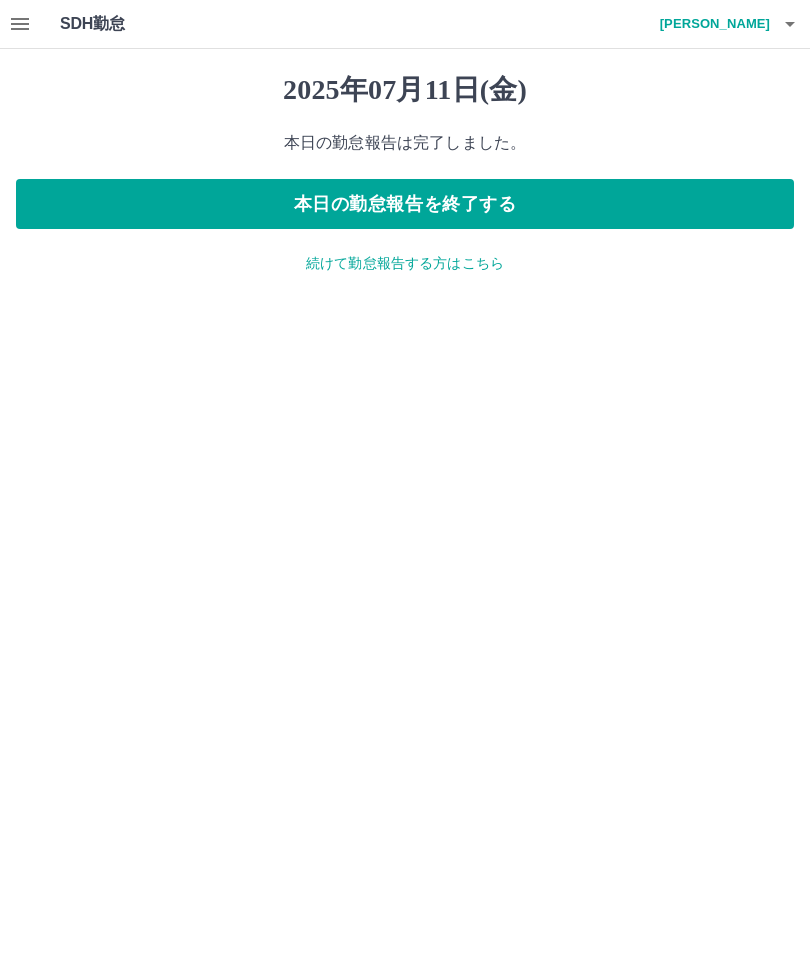click on "本日の勤怠報告を終了する" at bounding box center (405, 204) 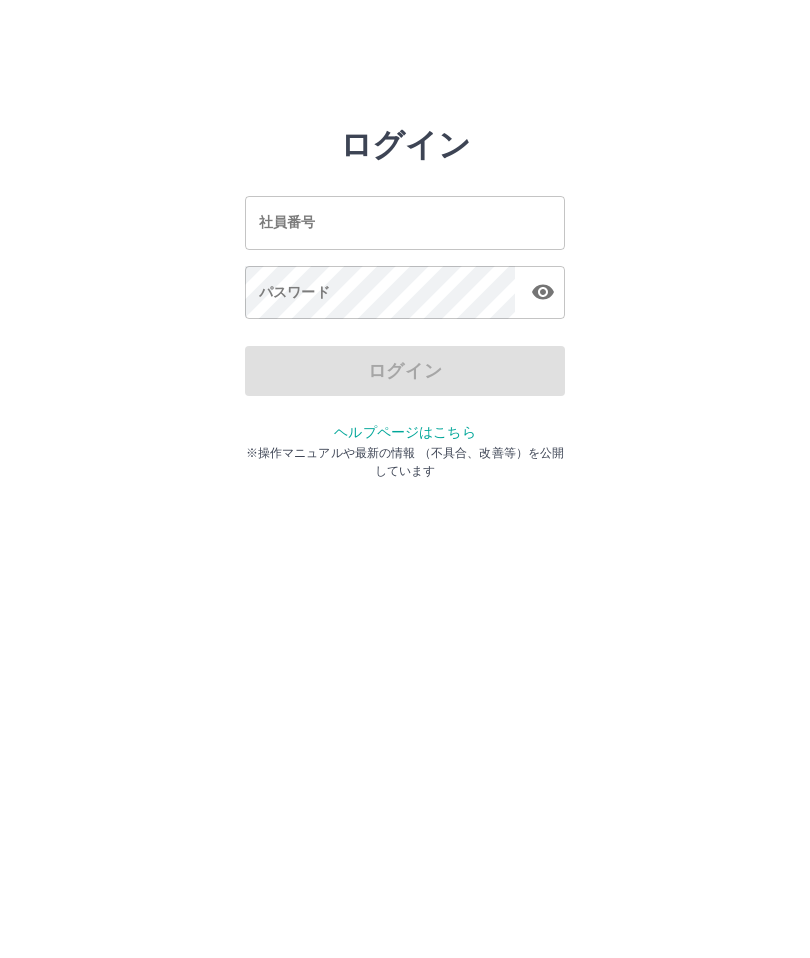 scroll, scrollTop: 0, scrollLeft: 0, axis: both 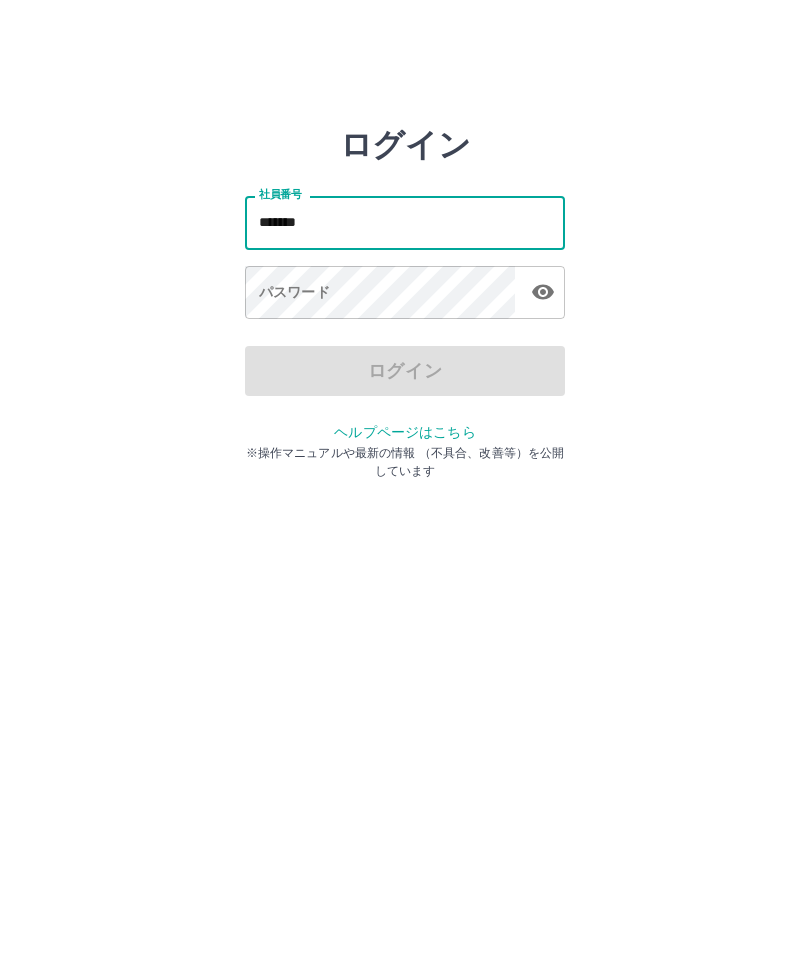 type on "*******" 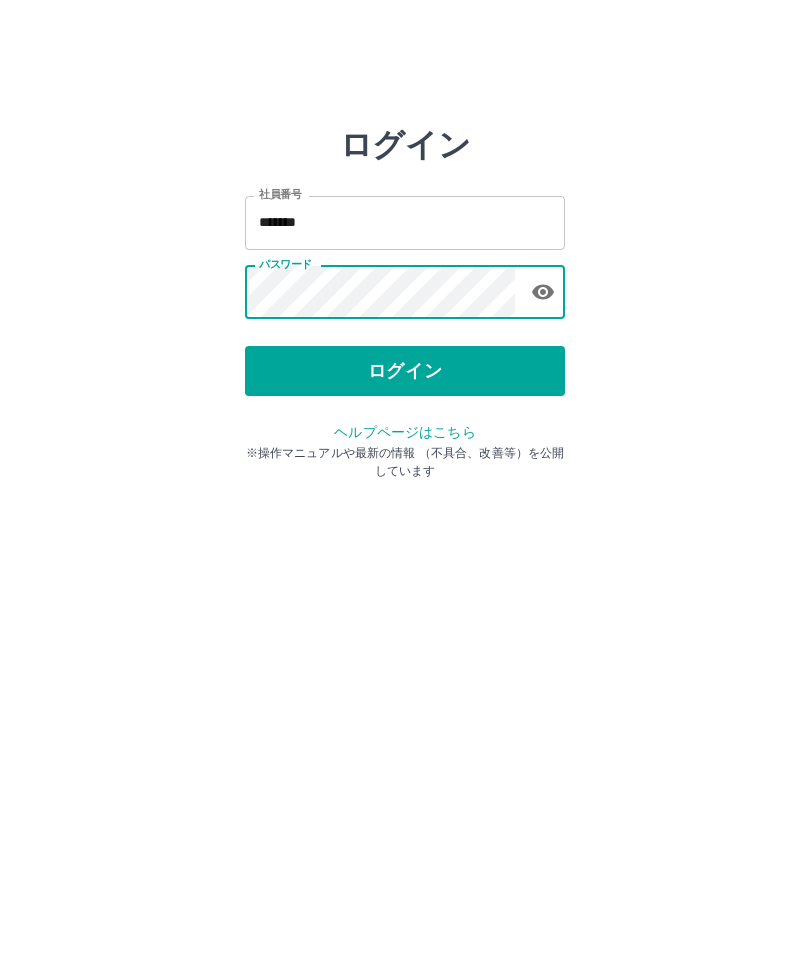 click on "ログイン" at bounding box center [405, 371] 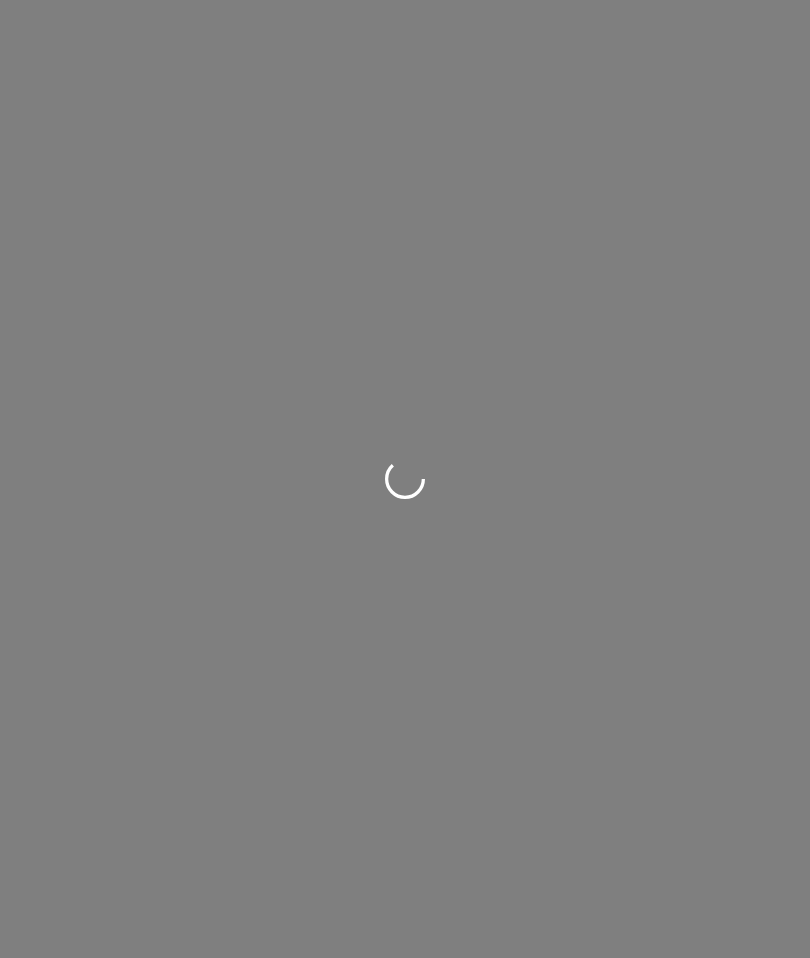 scroll, scrollTop: 0, scrollLeft: 0, axis: both 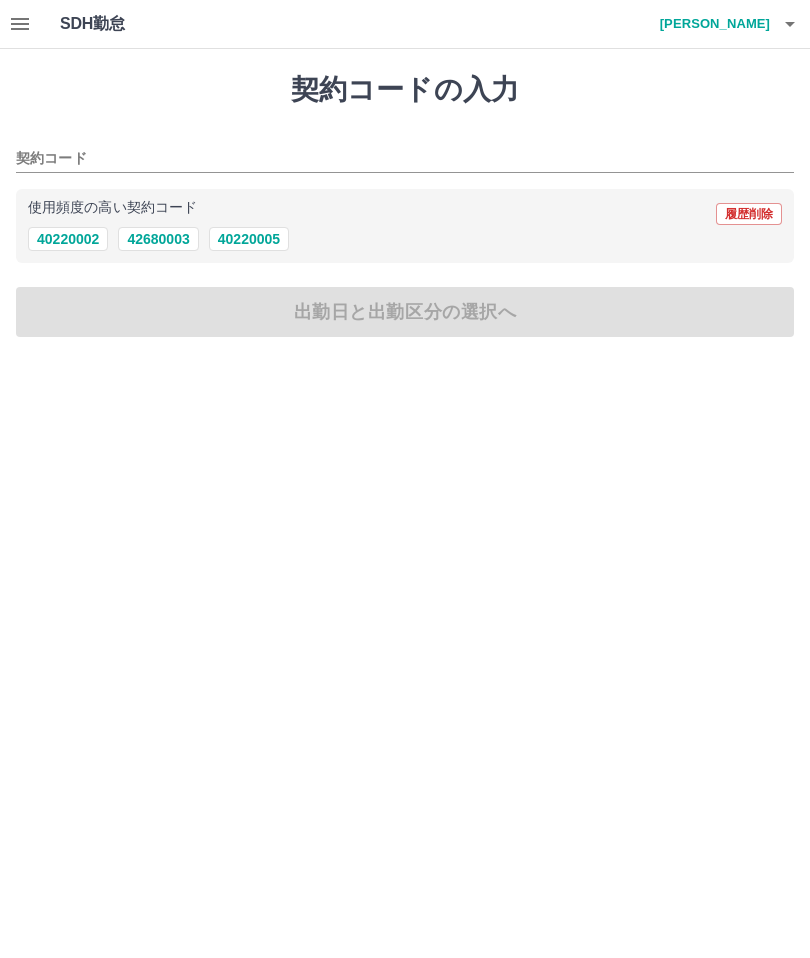 click on "40220002" at bounding box center [68, 239] 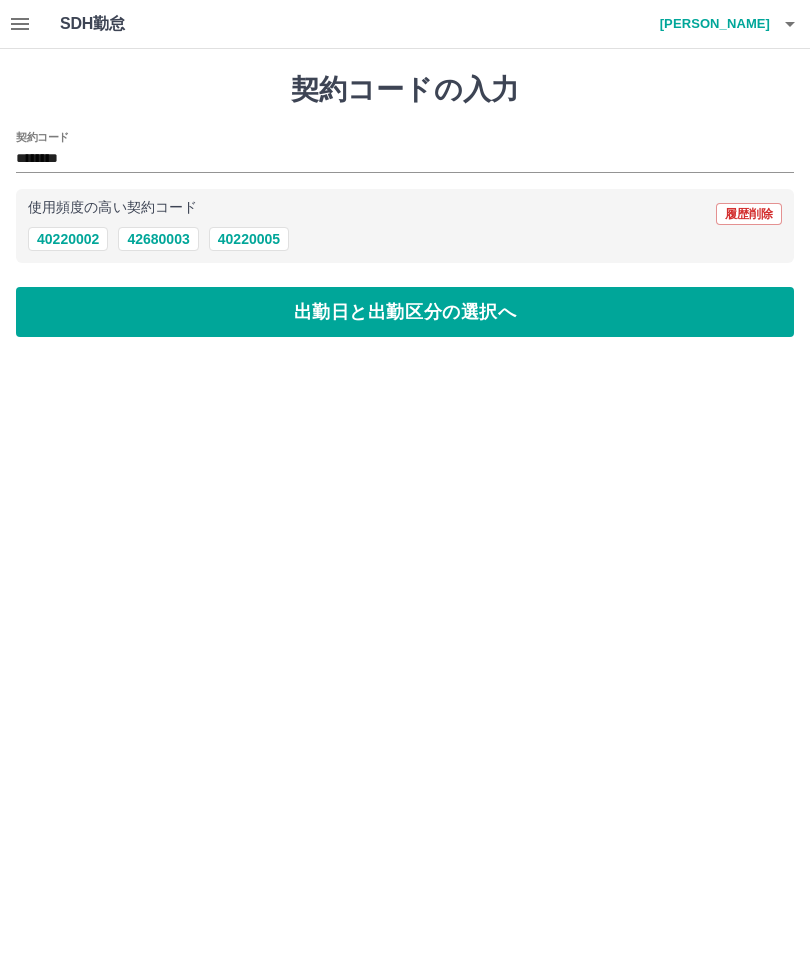 click on "出勤日と出勤区分の選択へ" at bounding box center [405, 312] 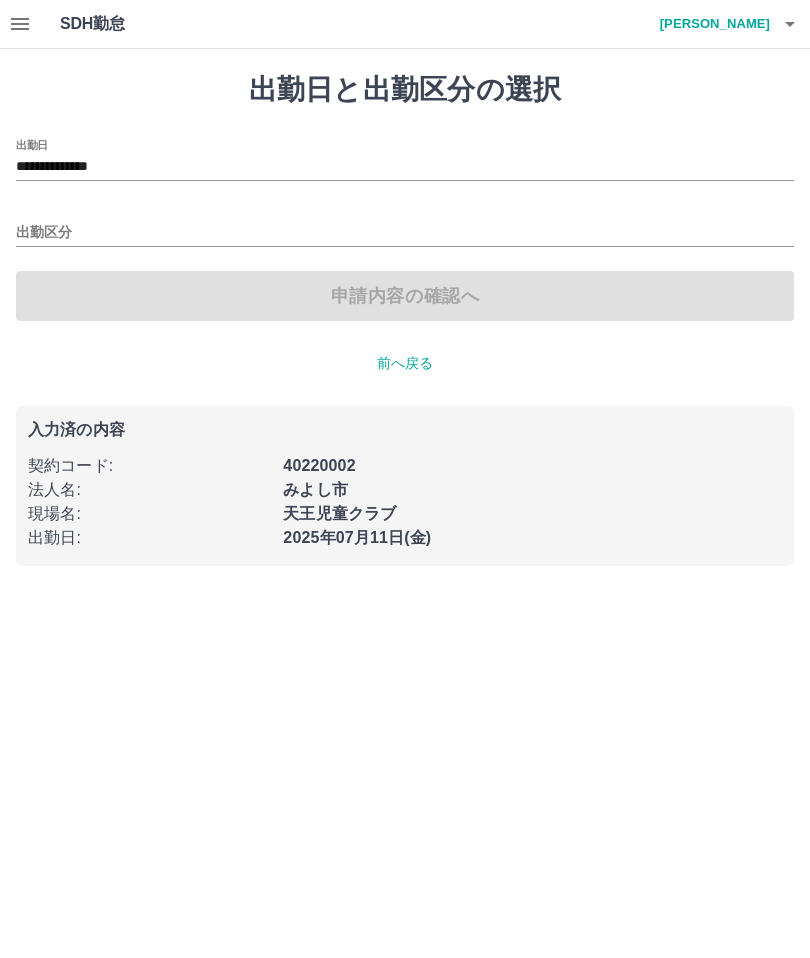 click on "出勤区分" at bounding box center (405, 233) 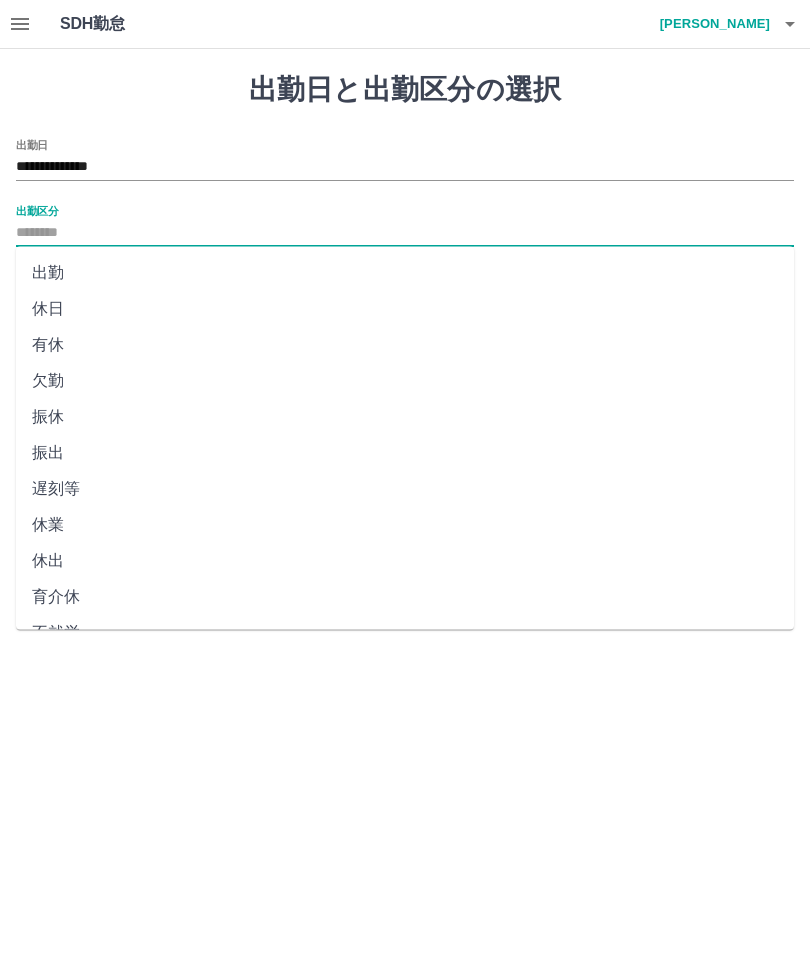 click on "出勤" at bounding box center [405, 273] 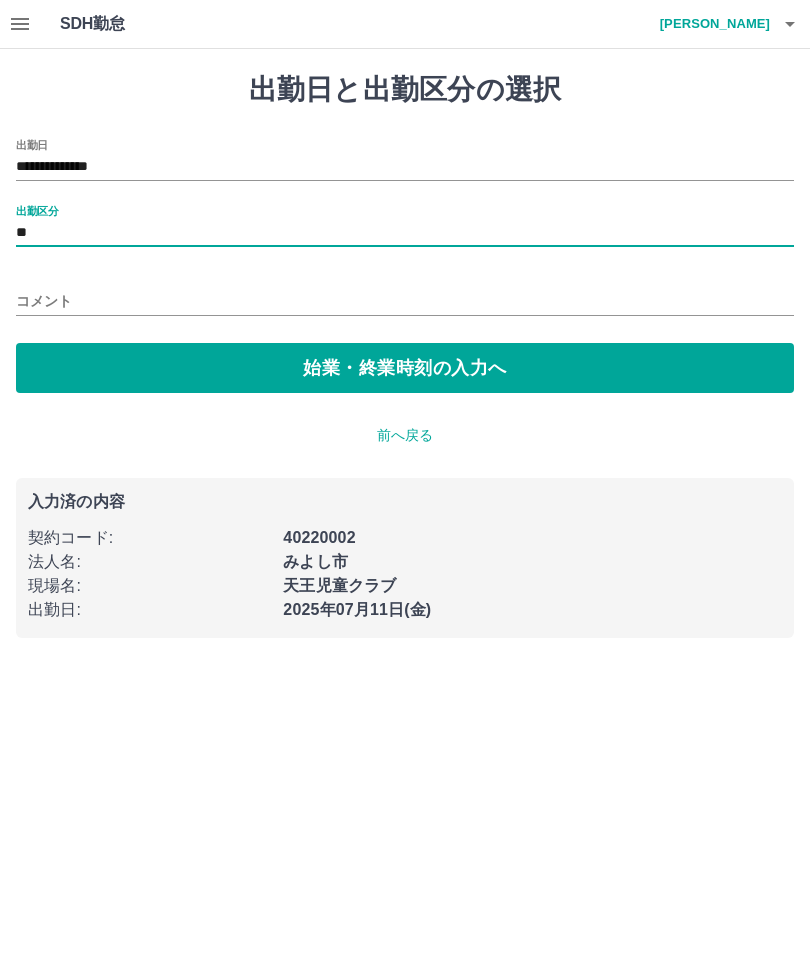click on "始業・終業時刻の入力へ" at bounding box center [405, 368] 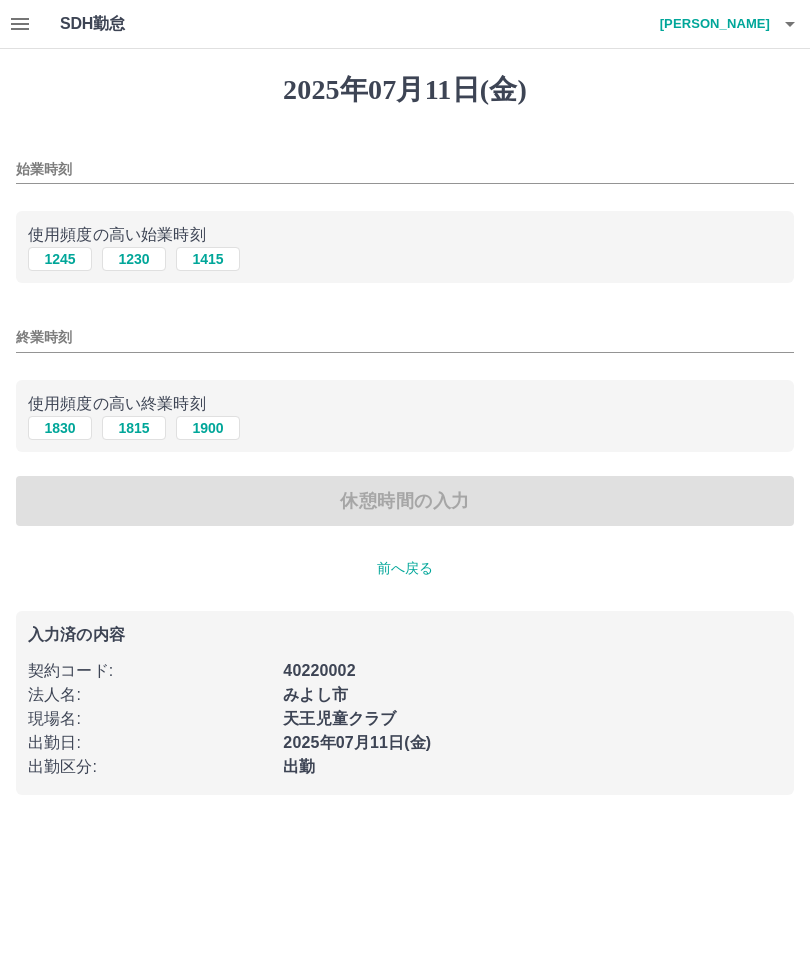 click on "1245" at bounding box center [60, 259] 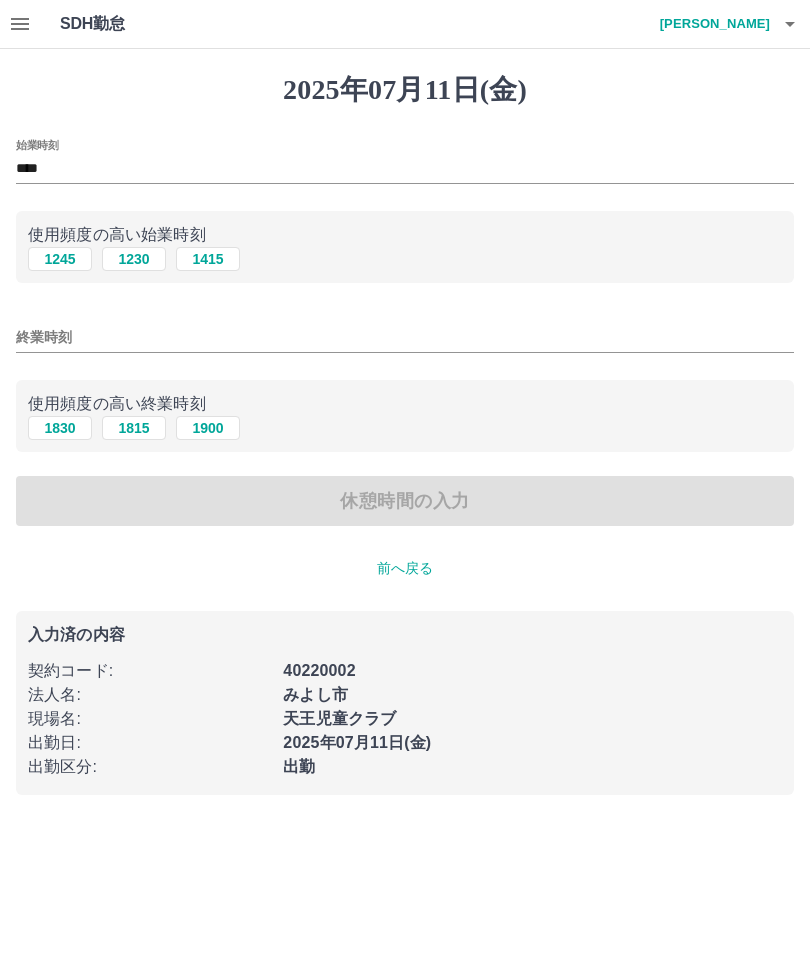click on "1245" at bounding box center (60, 259) 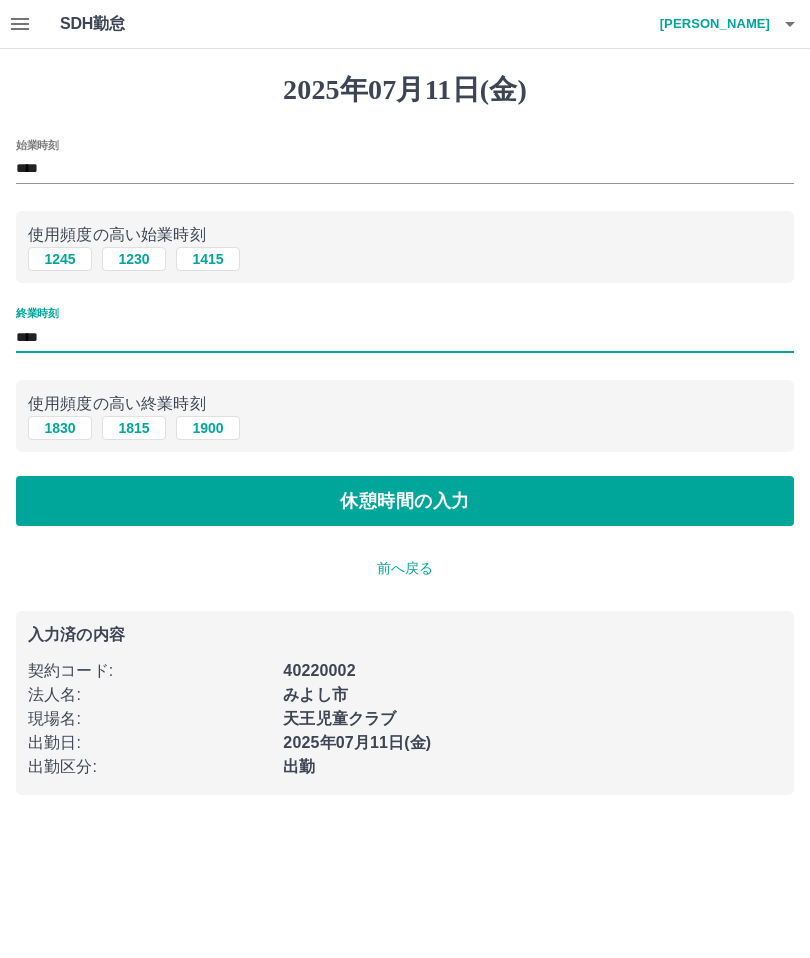 type on "****" 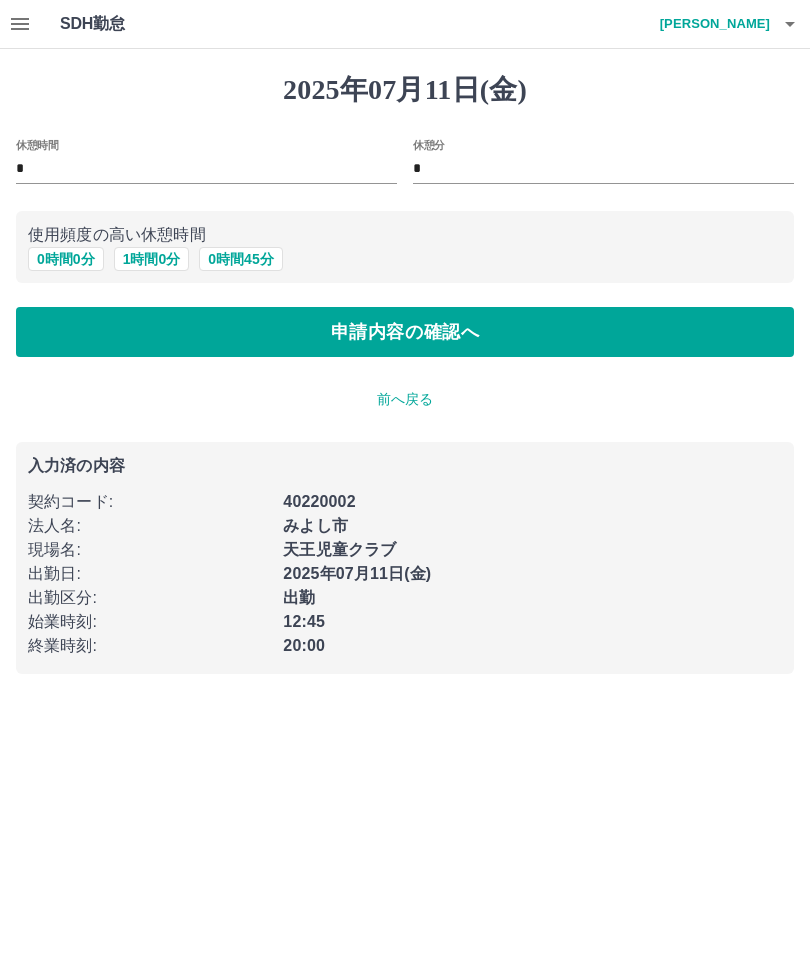 click on "1 時間 0 分" at bounding box center [152, 259] 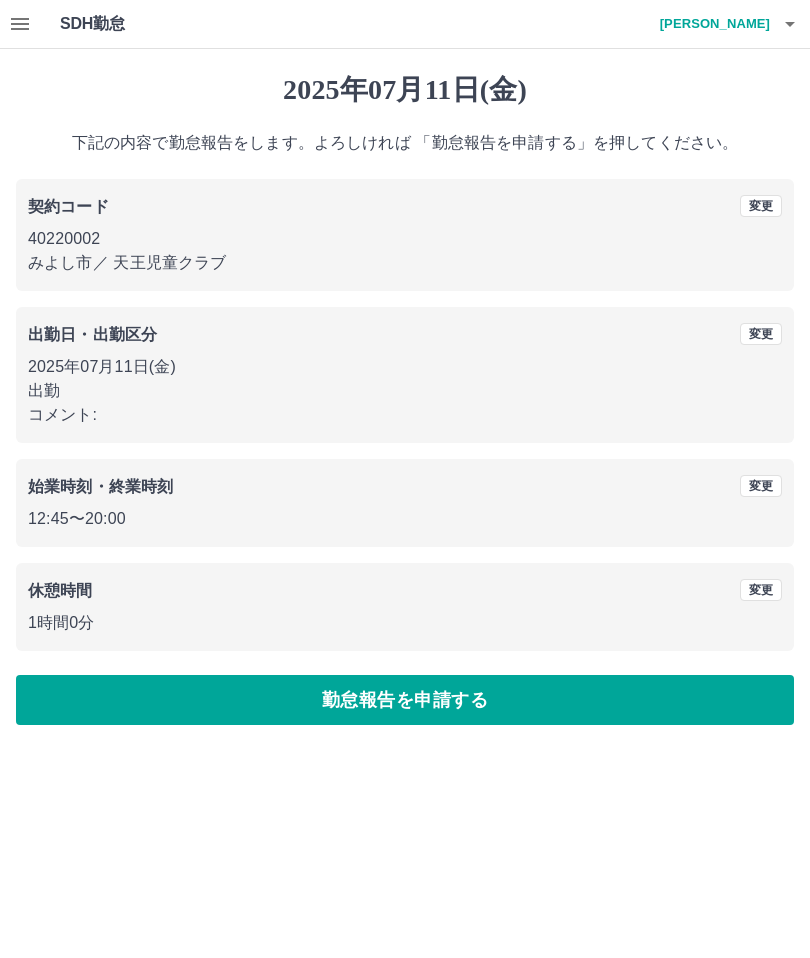 click on "勤怠報告を申請する" at bounding box center [405, 700] 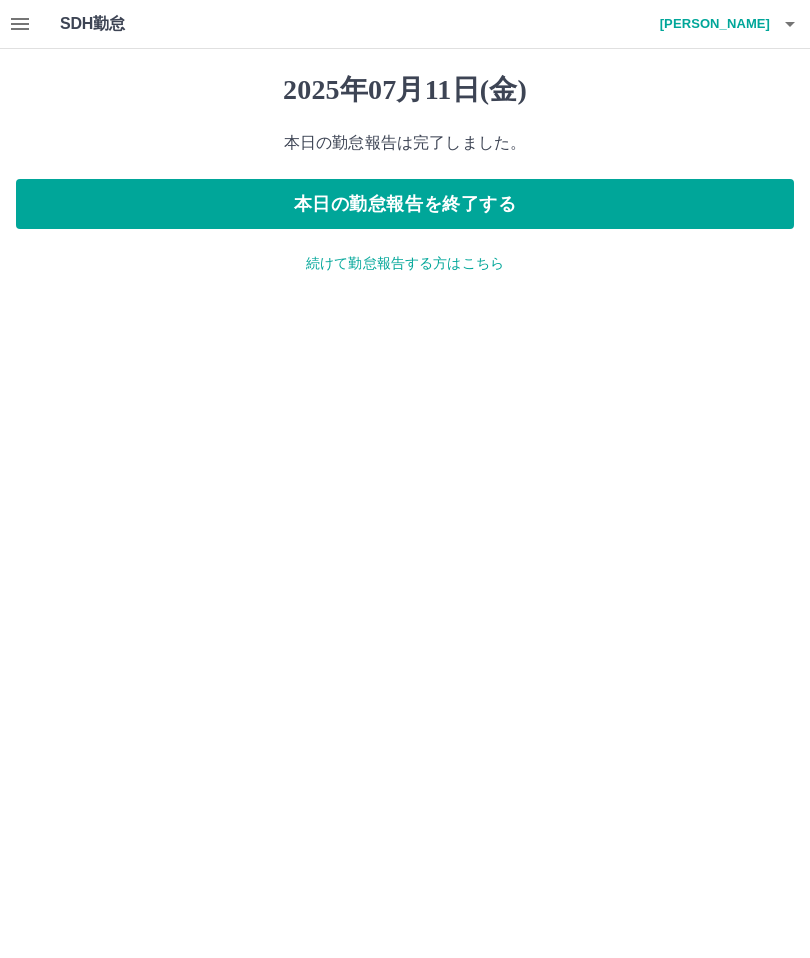 click on "本日の勤怠報告を終了する" at bounding box center [405, 204] 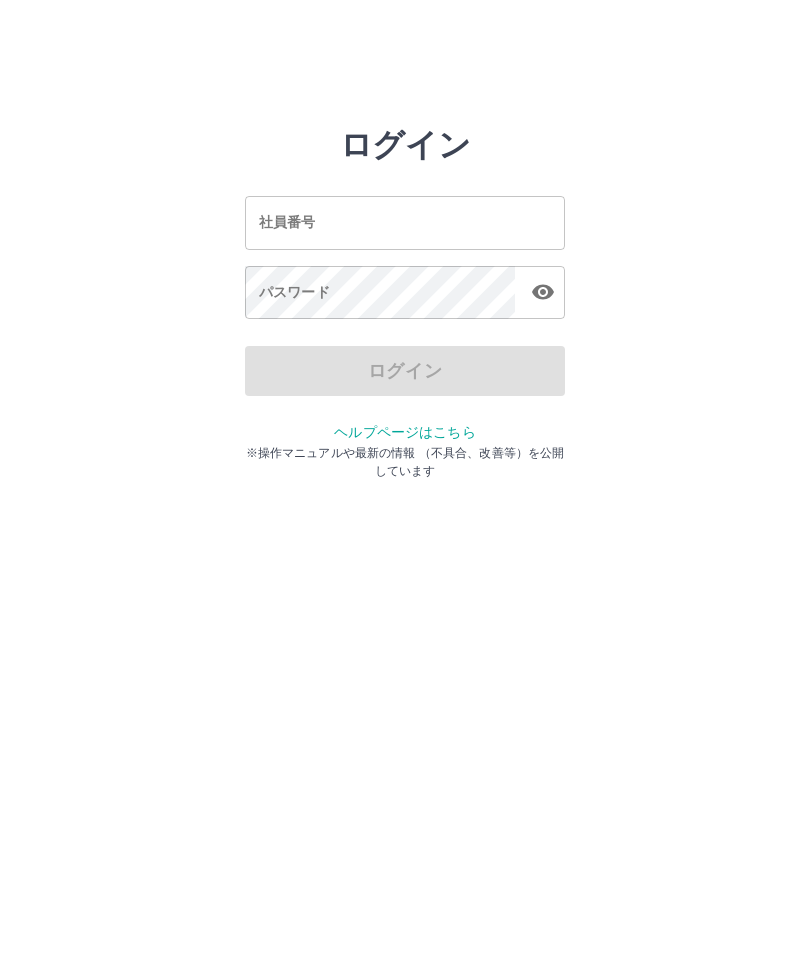 scroll, scrollTop: 0, scrollLeft: 0, axis: both 